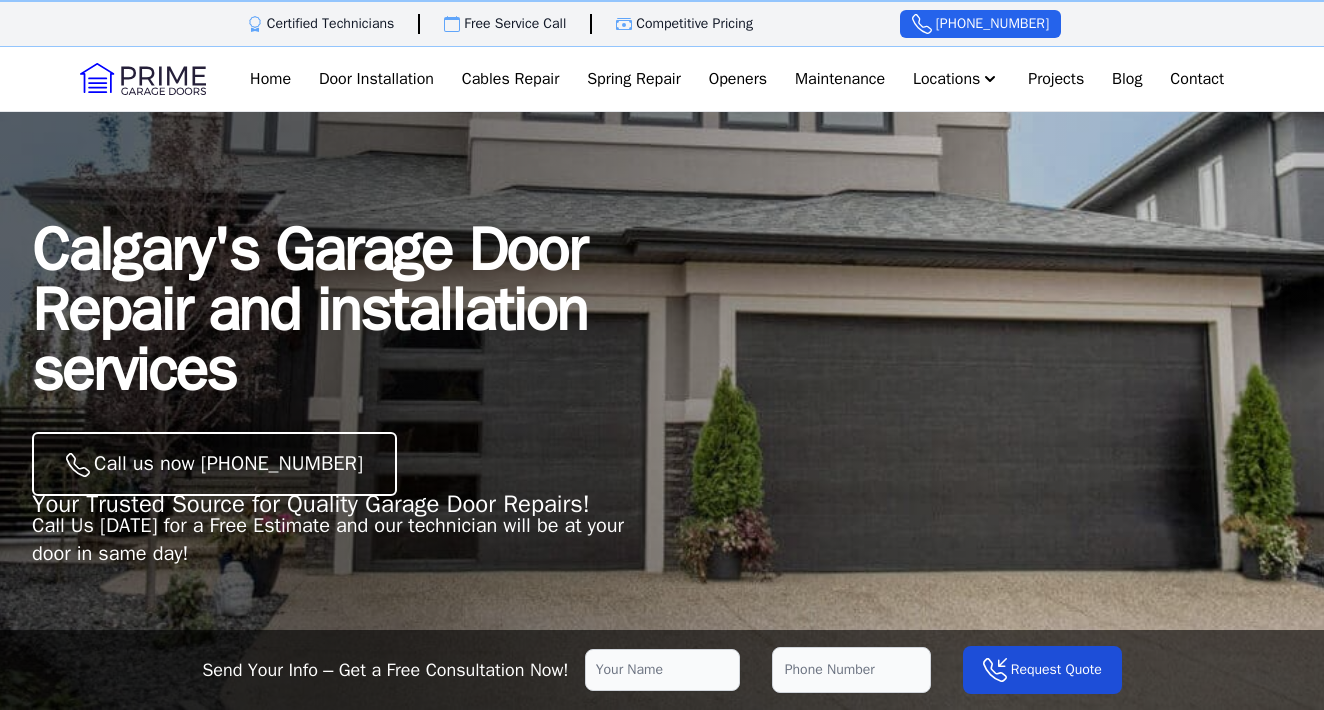 scroll, scrollTop: 0, scrollLeft: 0, axis: both 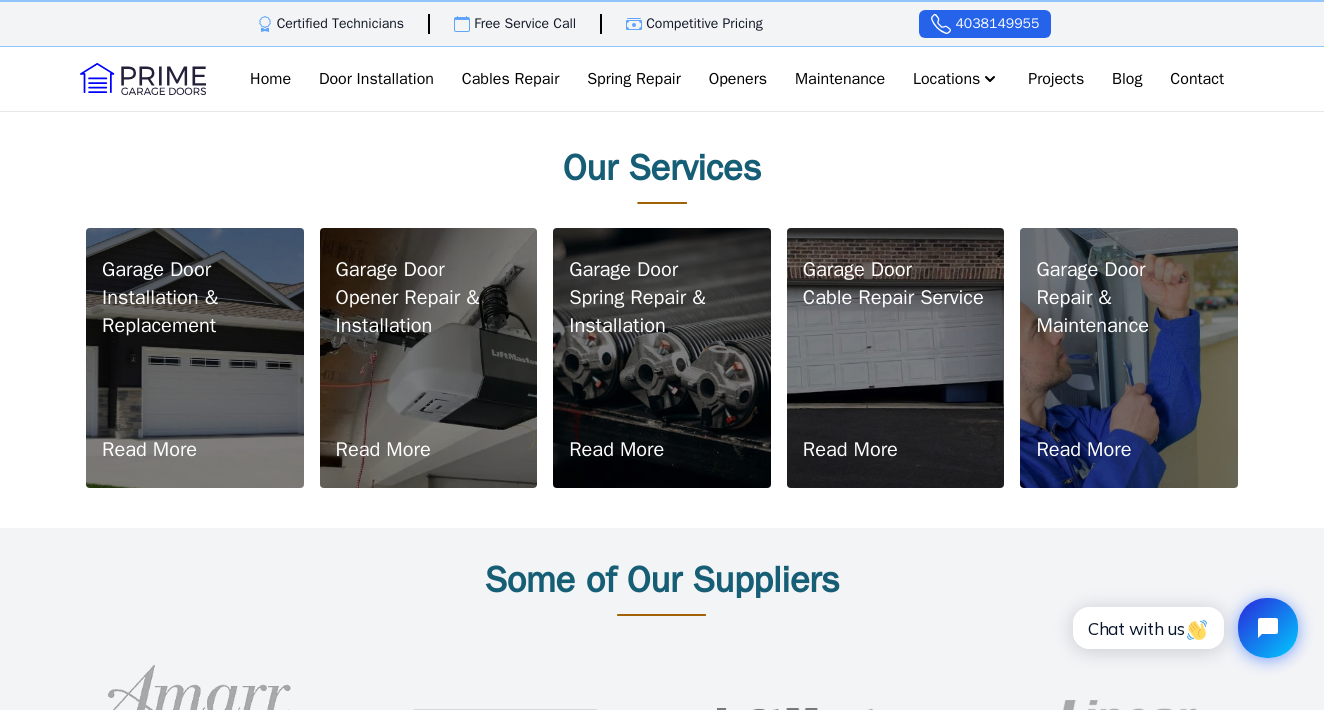 click on "Garage Door
Installation & Replacement
Read More" at bounding box center [195, 358] 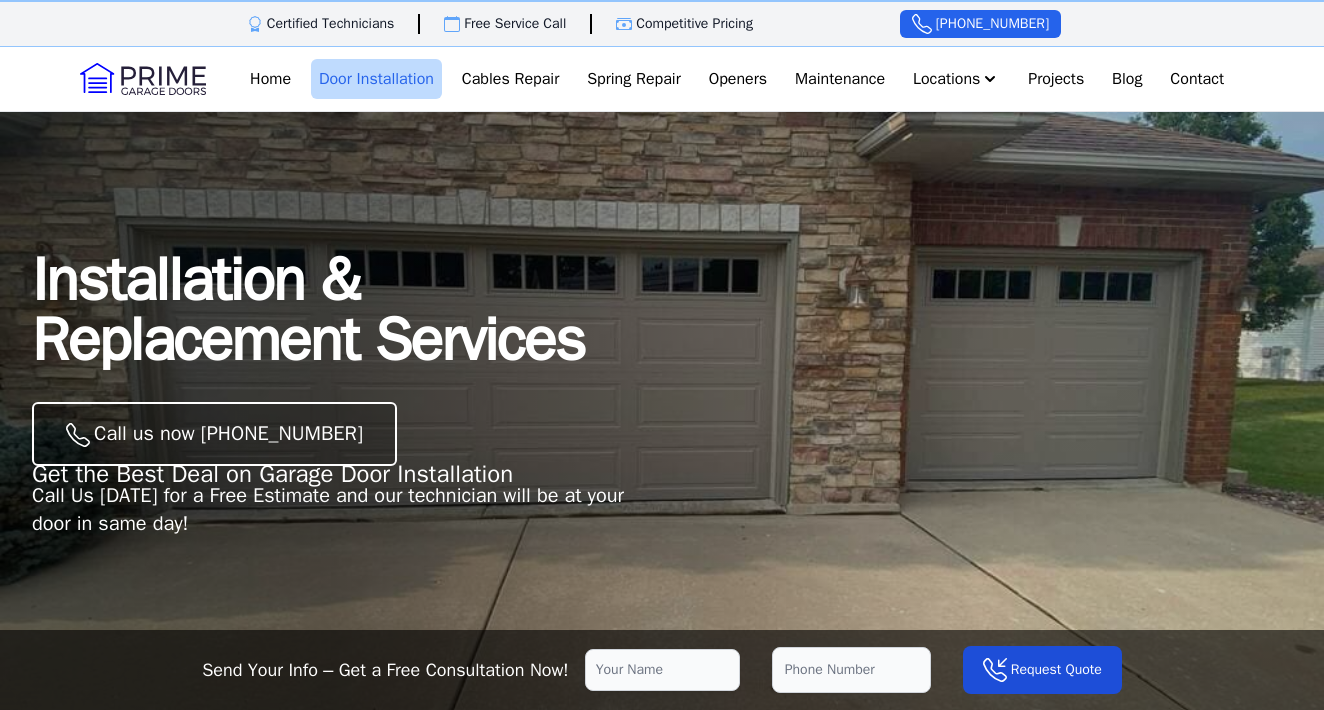 scroll, scrollTop: 0, scrollLeft: 0, axis: both 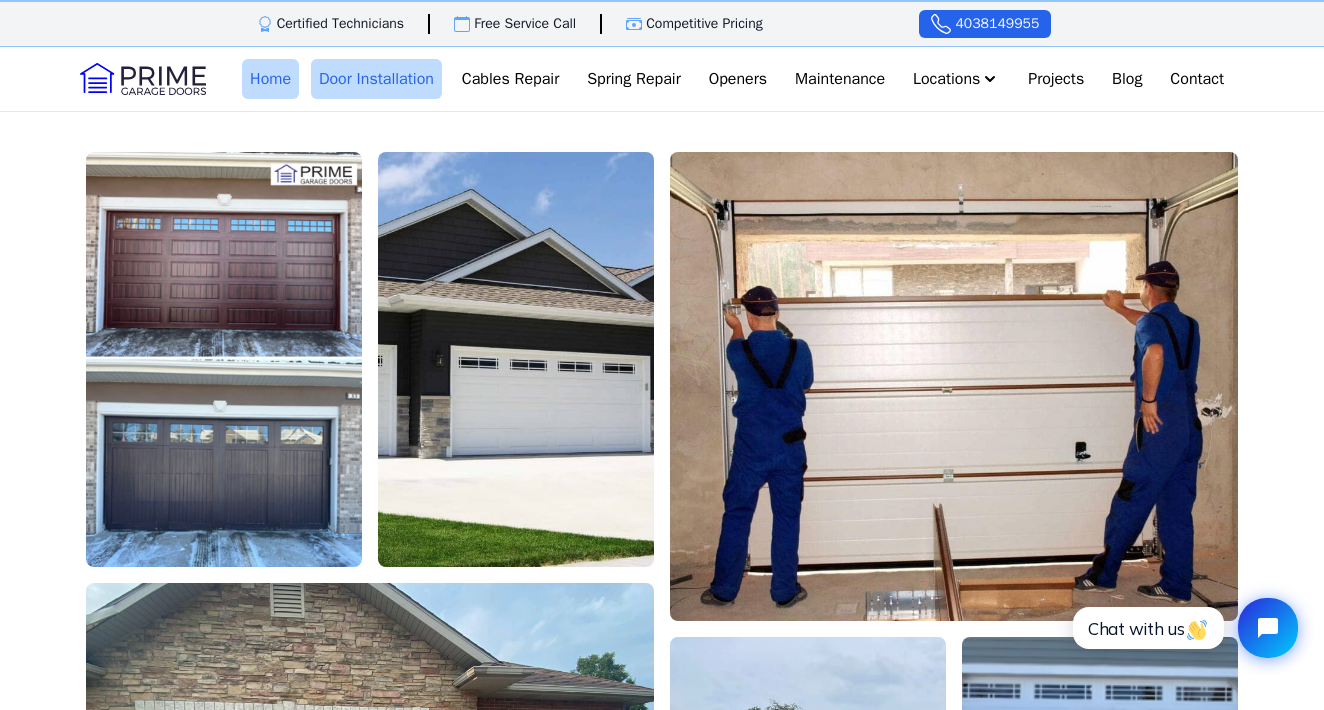 click on "Home" at bounding box center [270, 79] 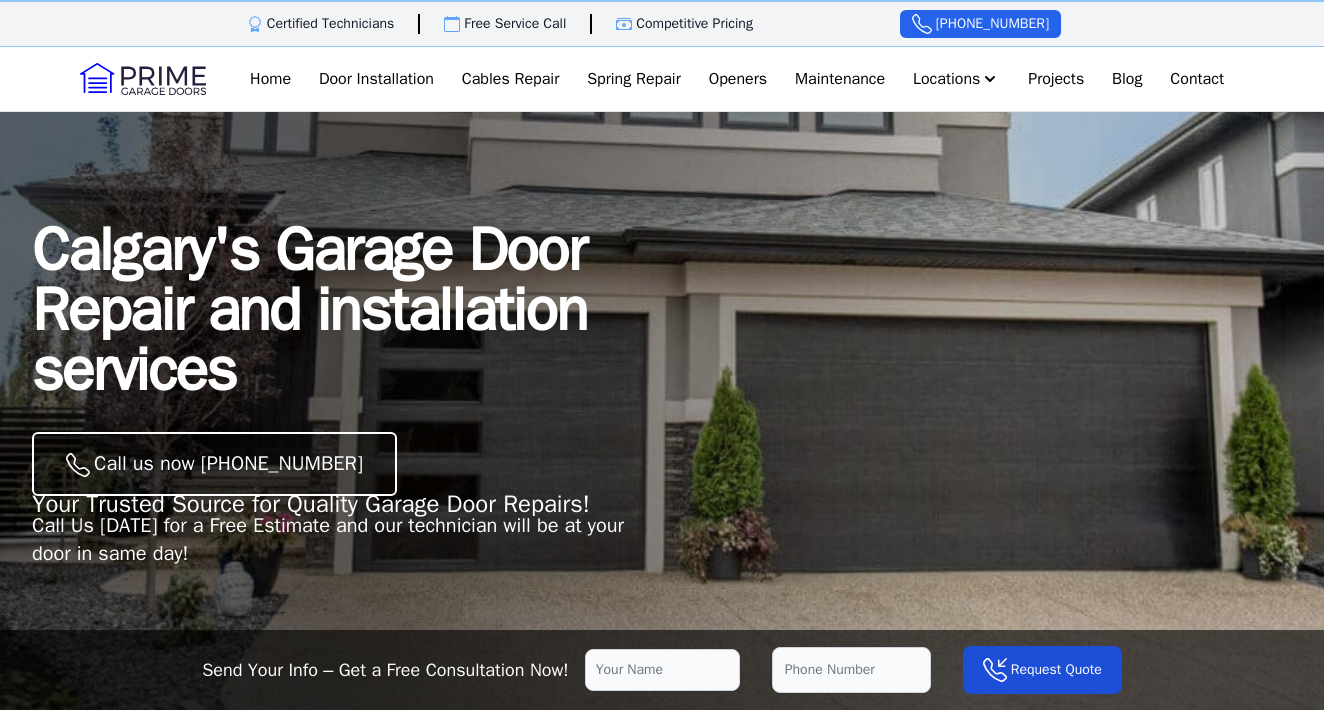 scroll, scrollTop: 0, scrollLeft: 0, axis: both 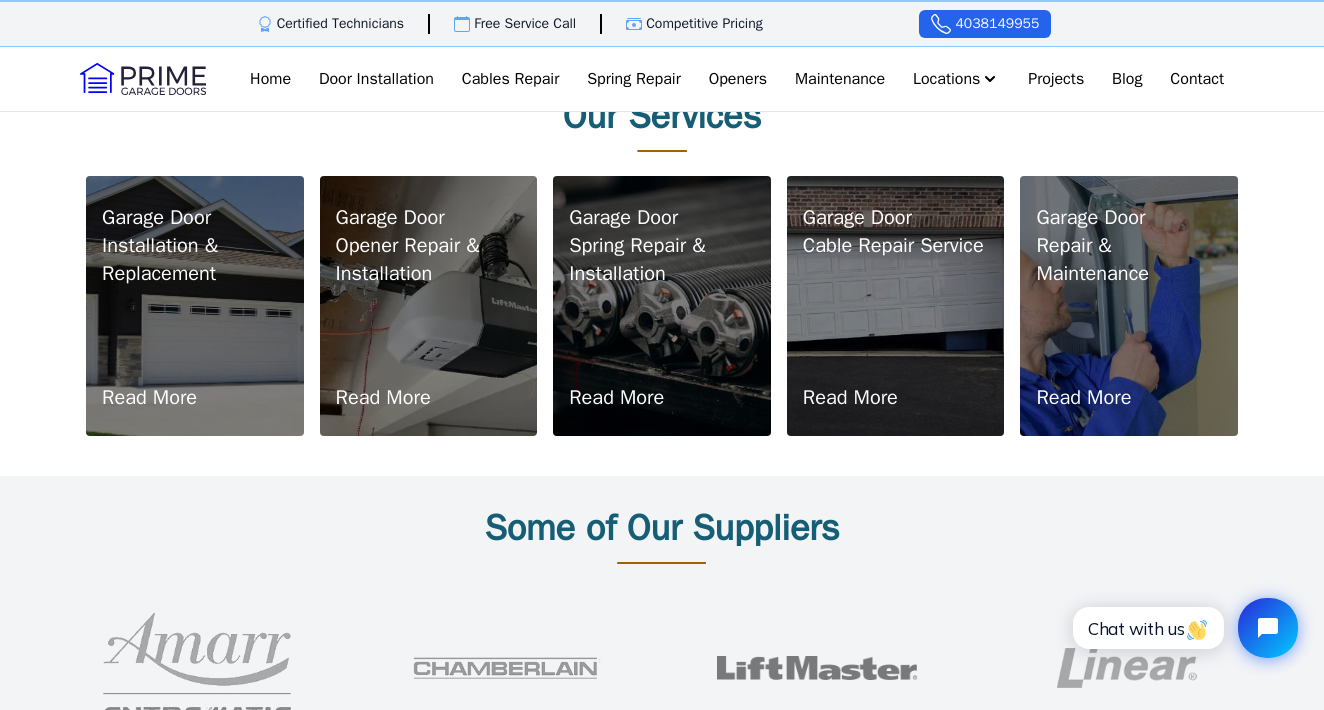 click on "Garage Door
Installation & Replacement
Read More" at bounding box center [195, 306] 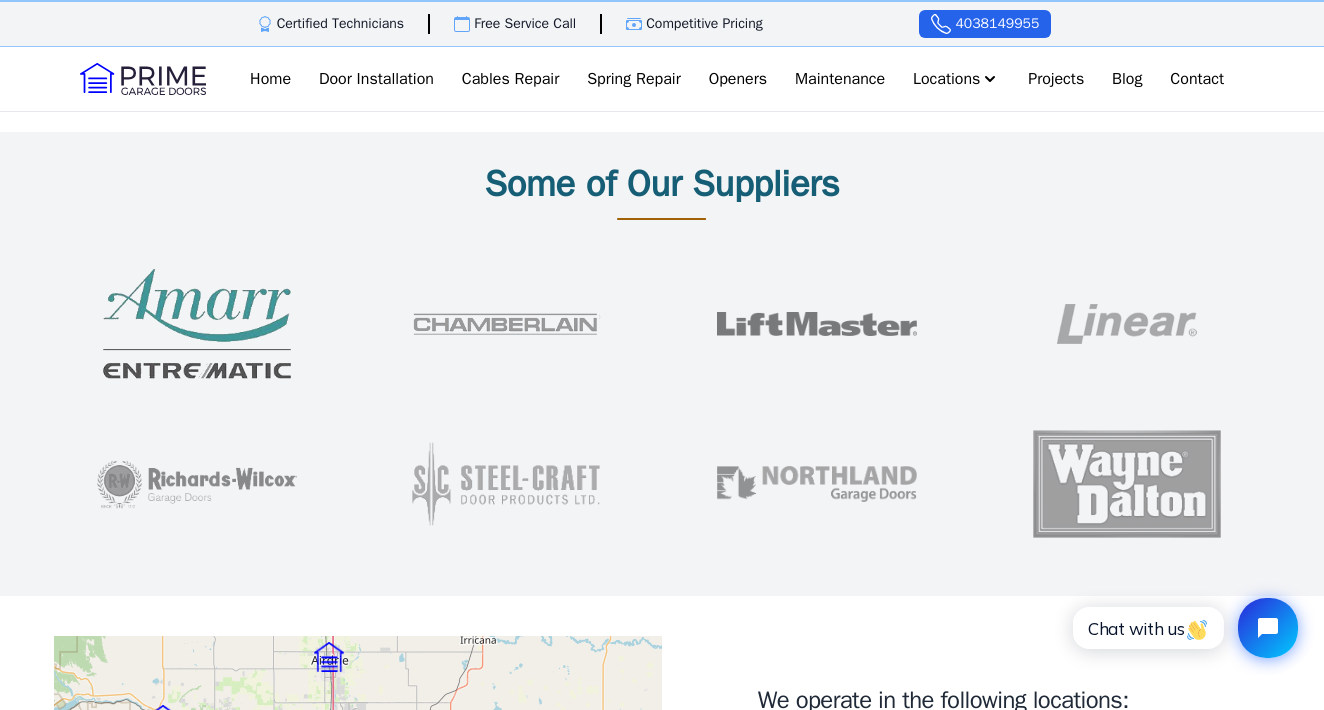 scroll, scrollTop: 1541, scrollLeft: 0, axis: vertical 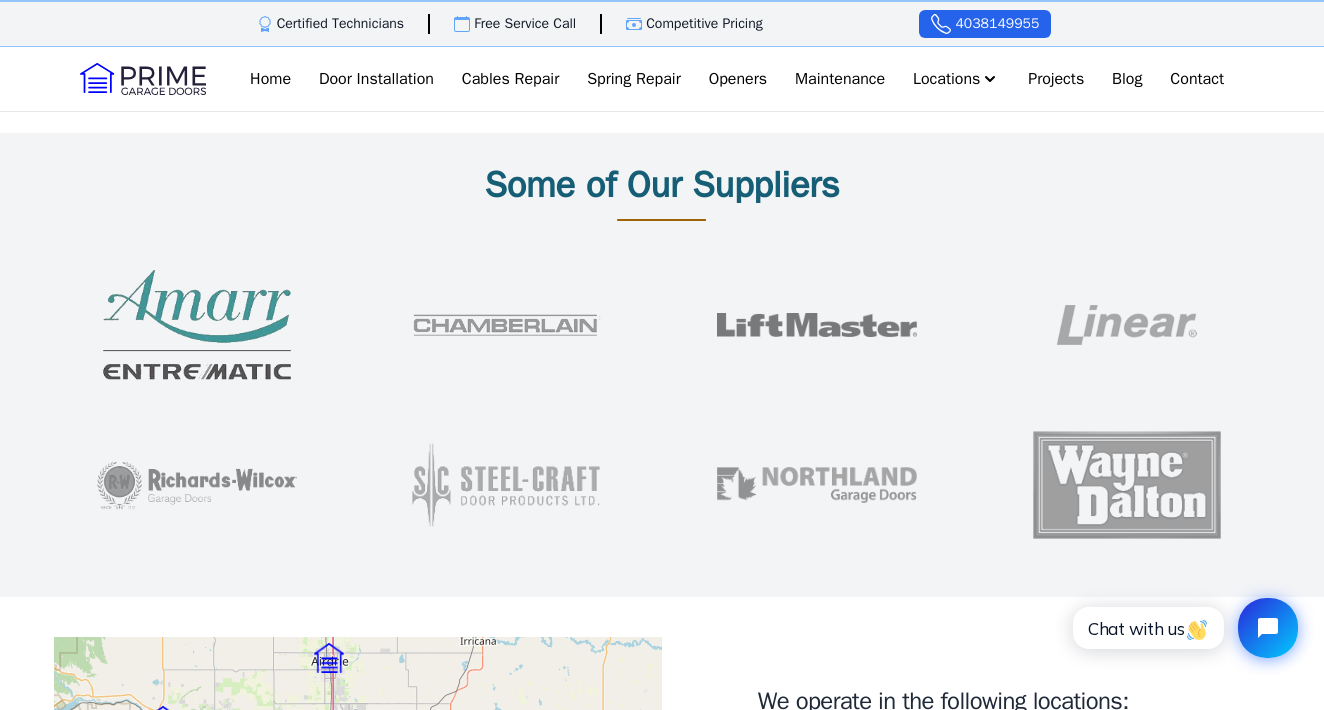 click at bounding box center [197, 325] 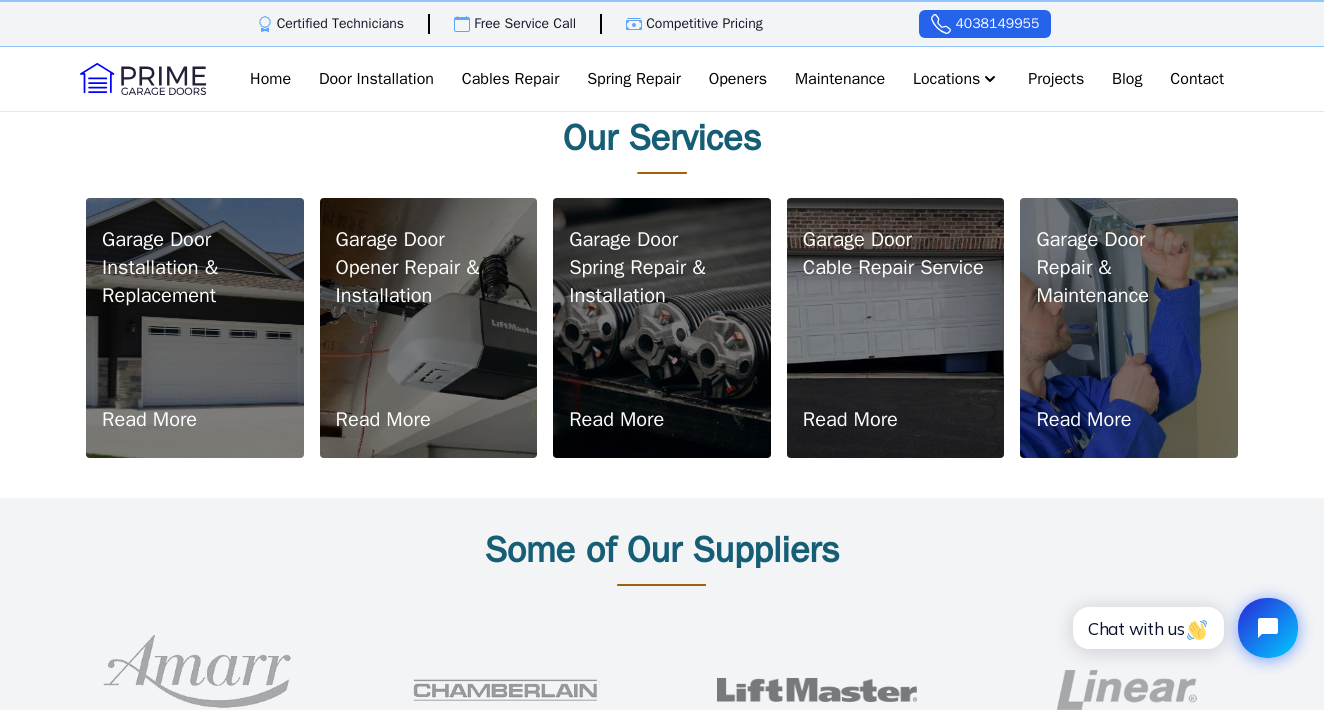 scroll, scrollTop: 1151, scrollLeft: 0, axis: vertical 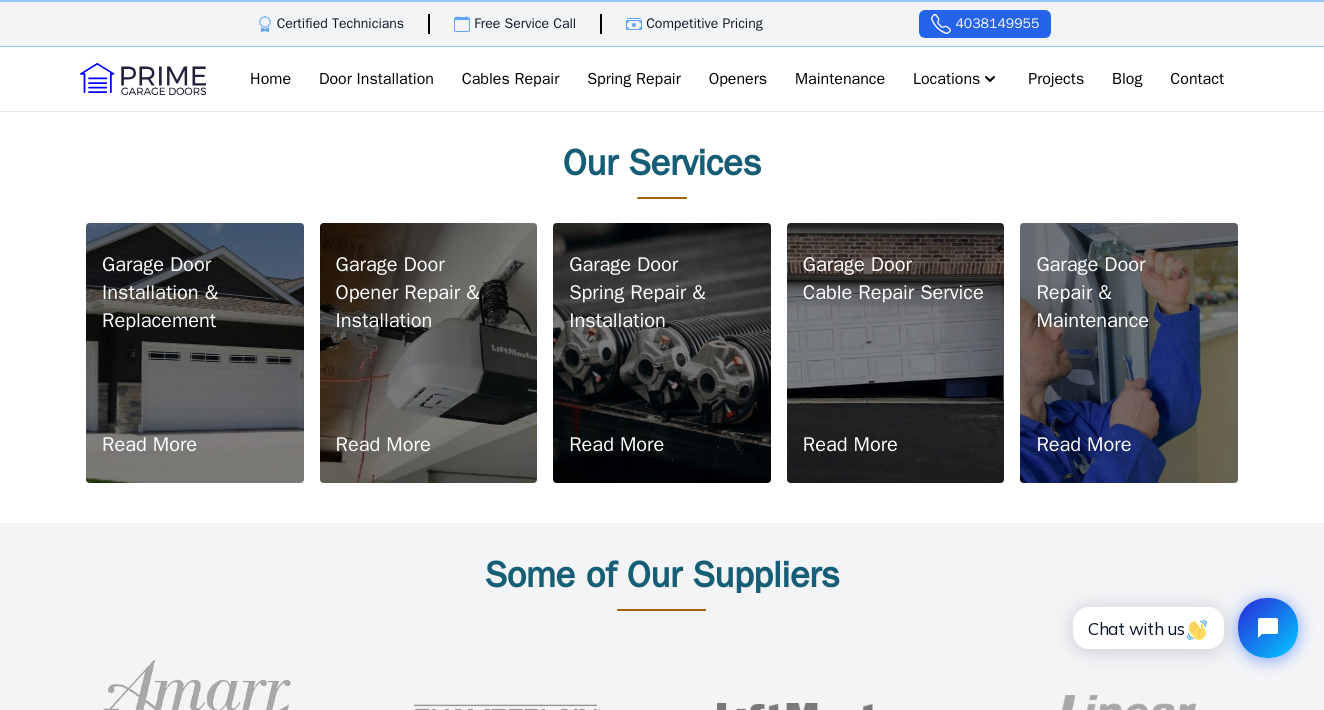 click on "Installation & Replacement" at bounding box center (195, 307) 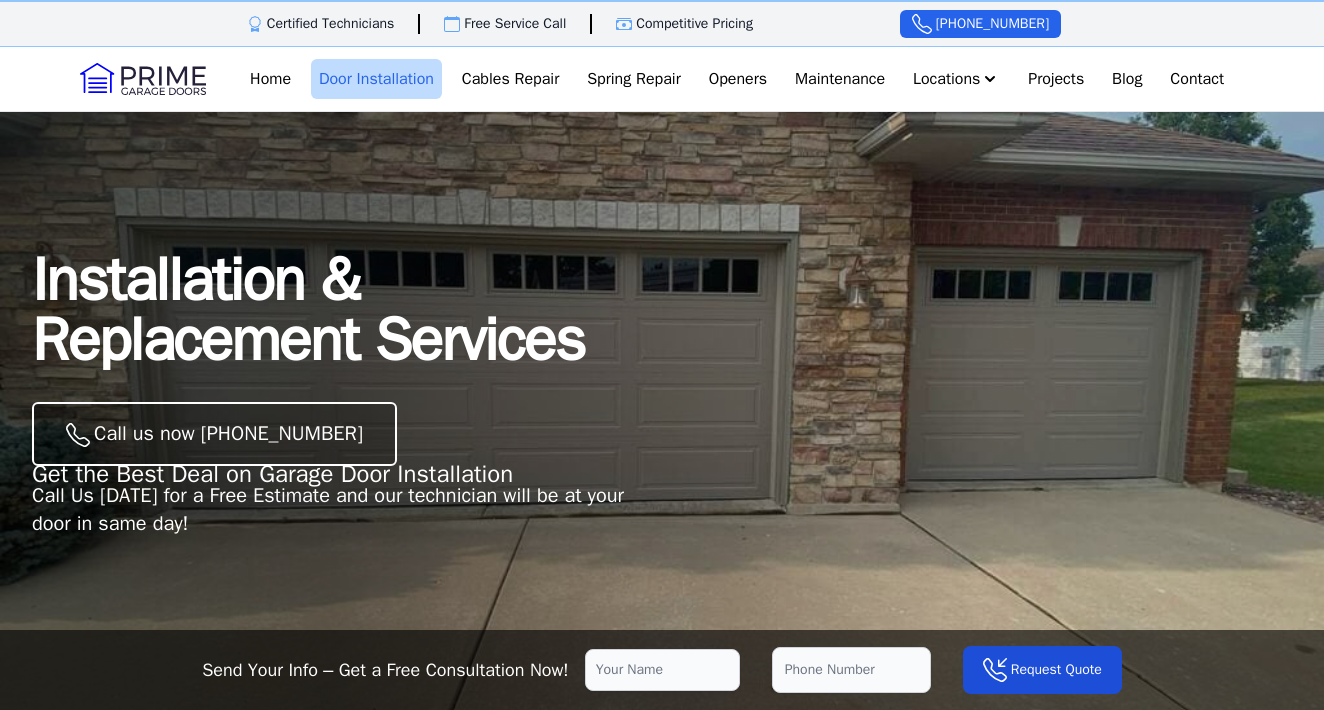scroll, scrollTop: 0, scrollLeft: 0, axis: both 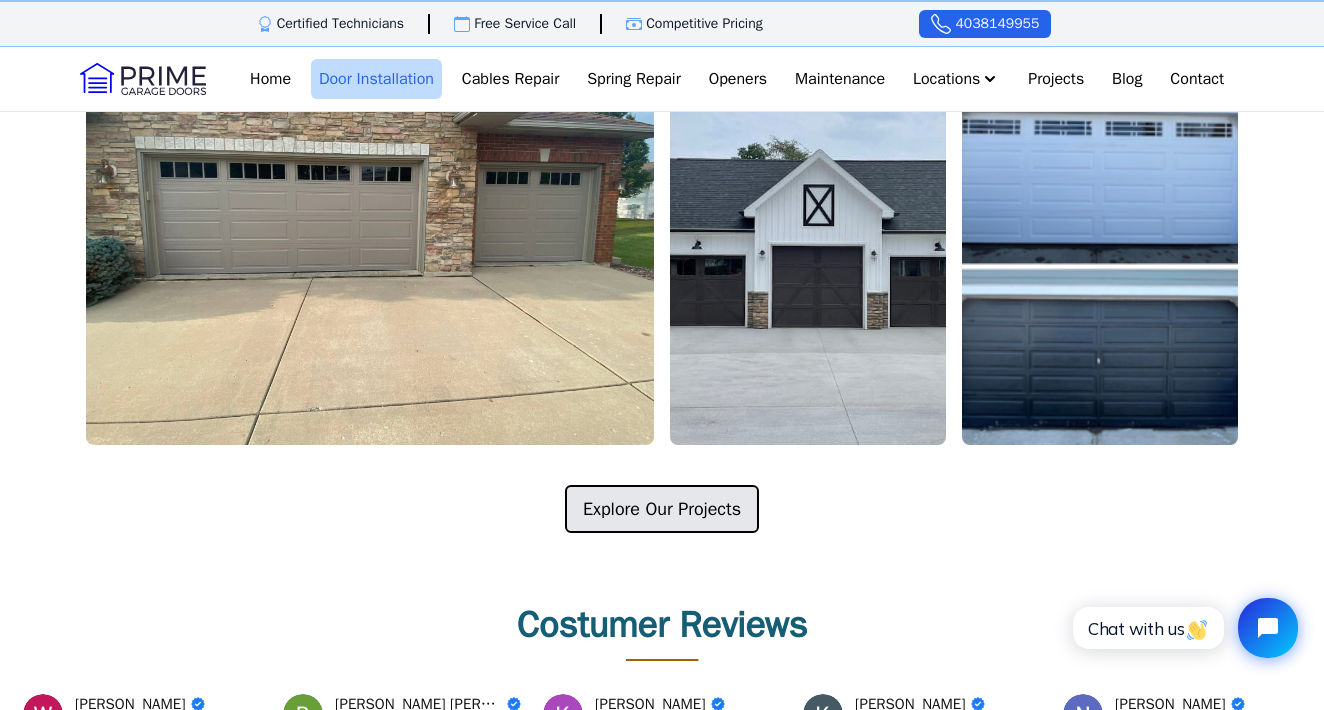 click on "Explore Our Projects" at bounding box center [662, 509] 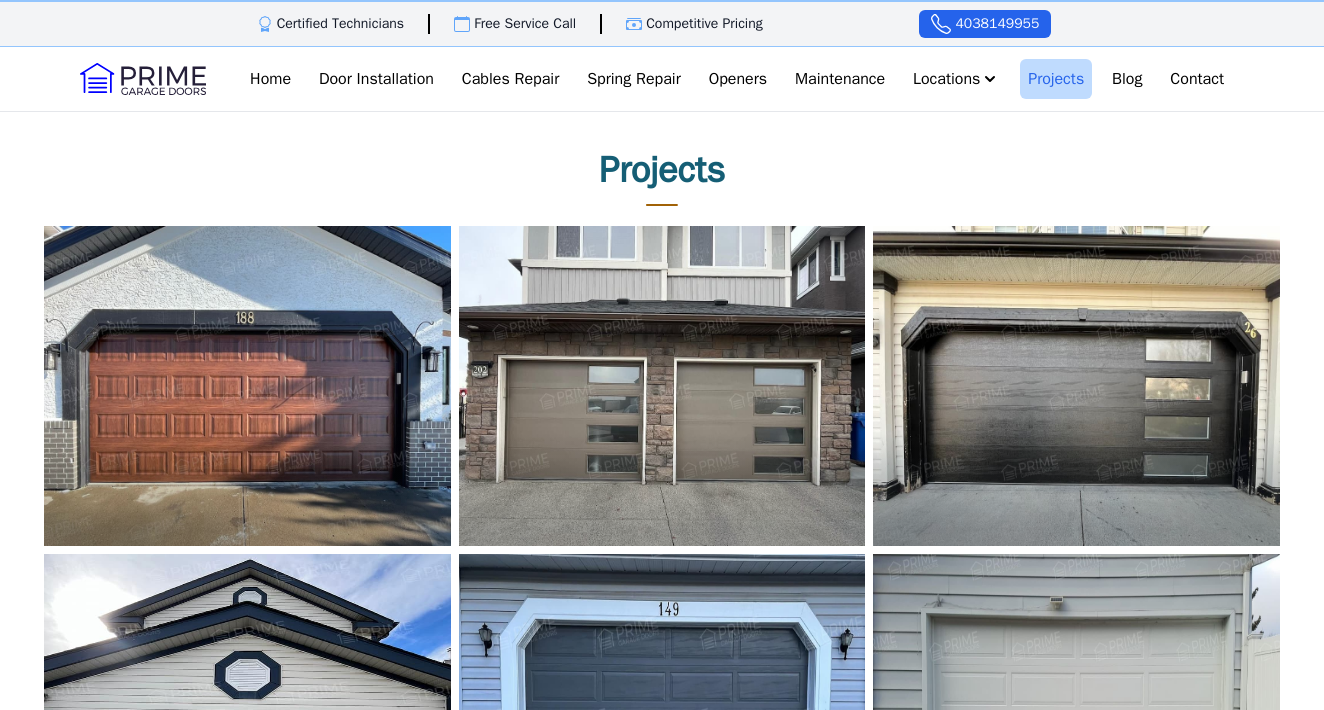 scroll, scrollTop: 0, scrollLeft: 0, axis: both 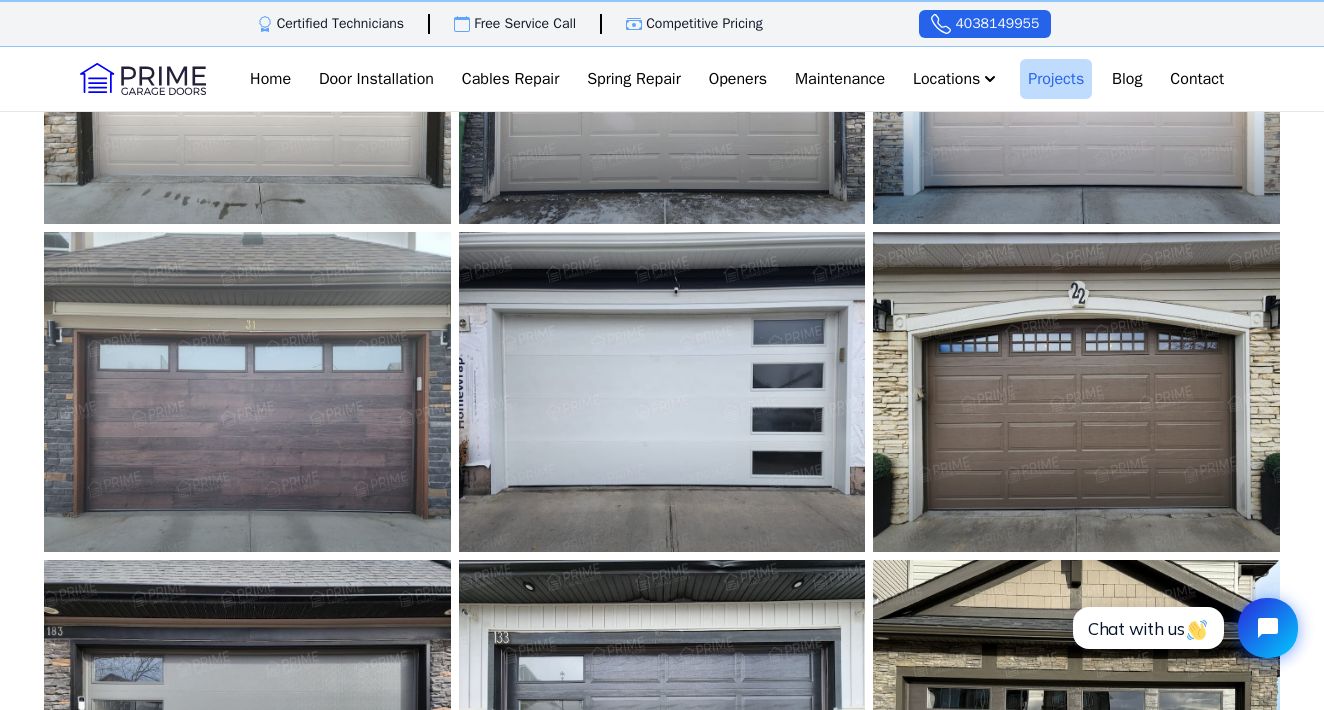 click at bounding box center [247, 392] 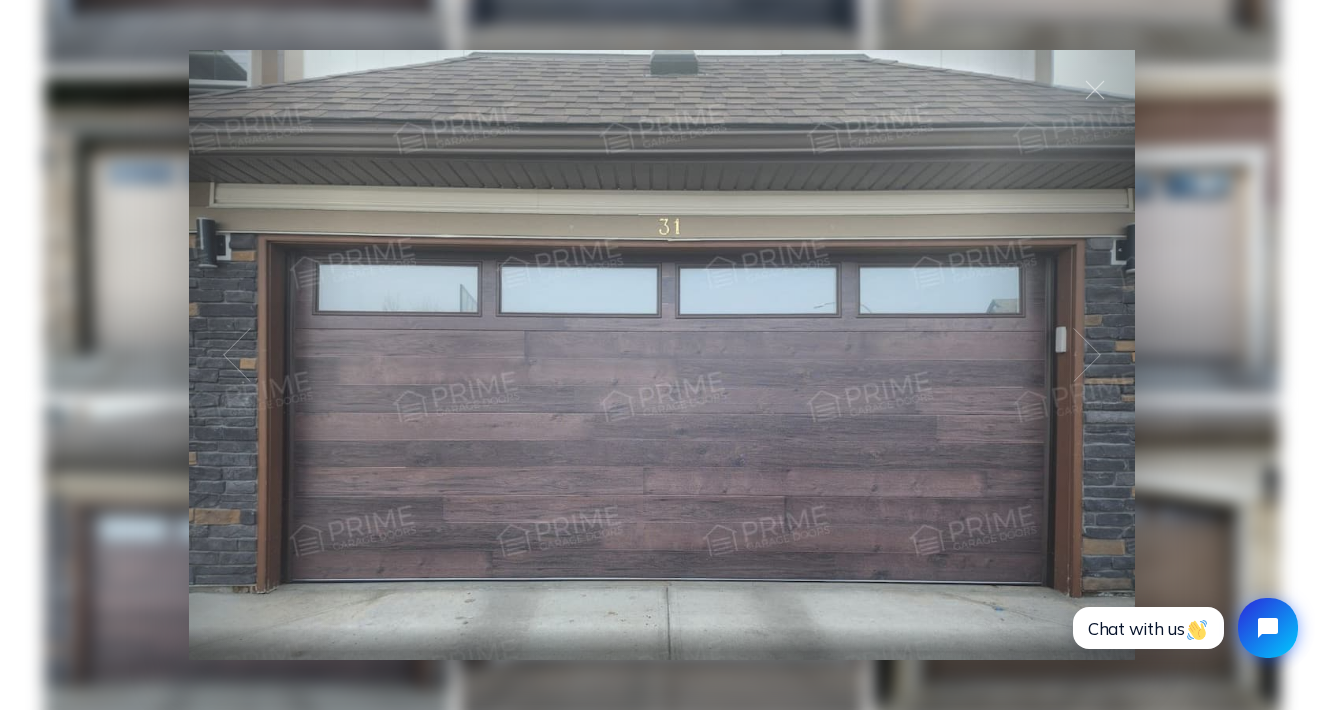 scroll, scrollTop: 1525, scrollLeft: 0, axis: vertical 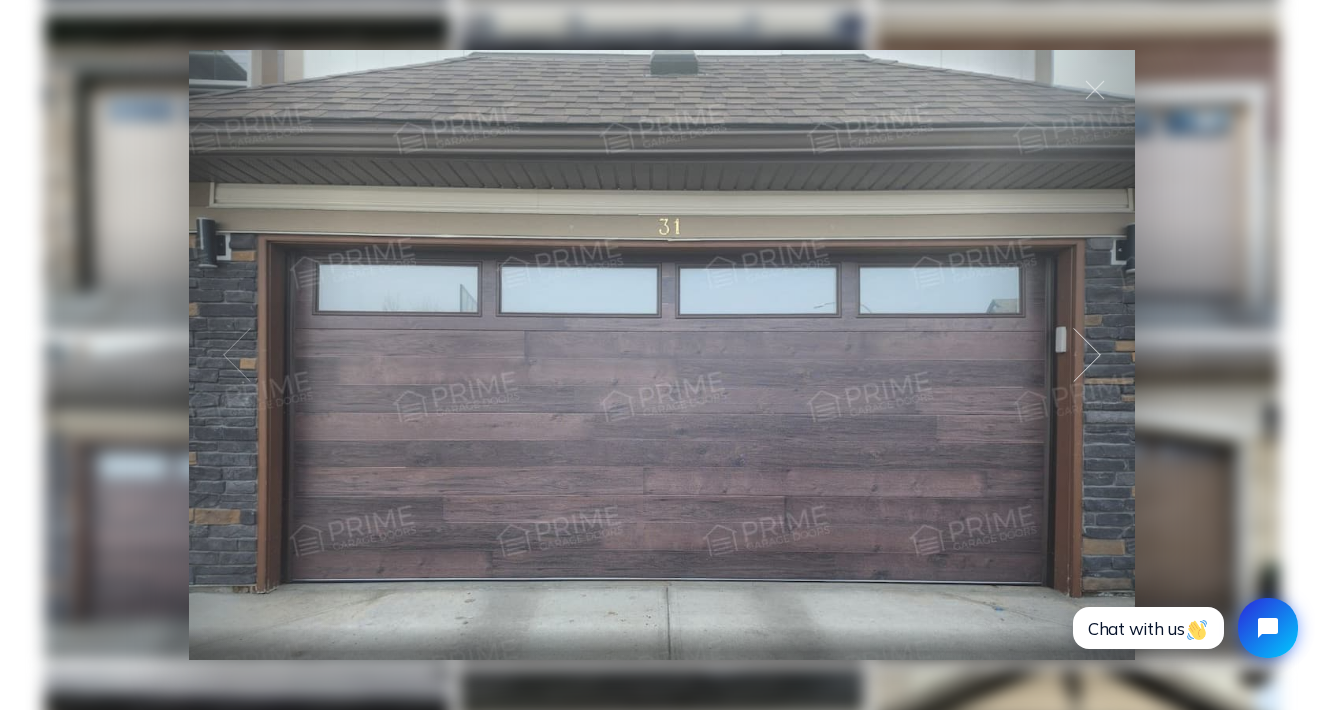 click at bounding box center [1087, 355] 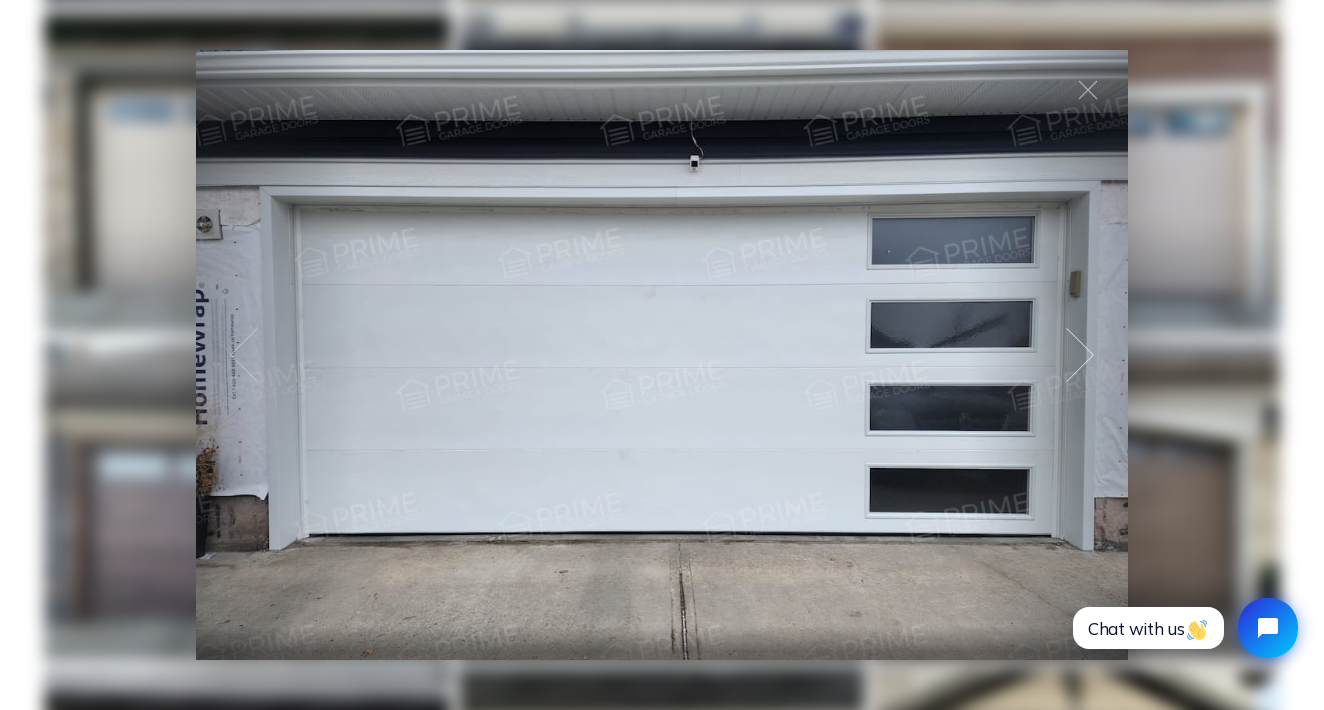click at bounding box center [1080, 355] 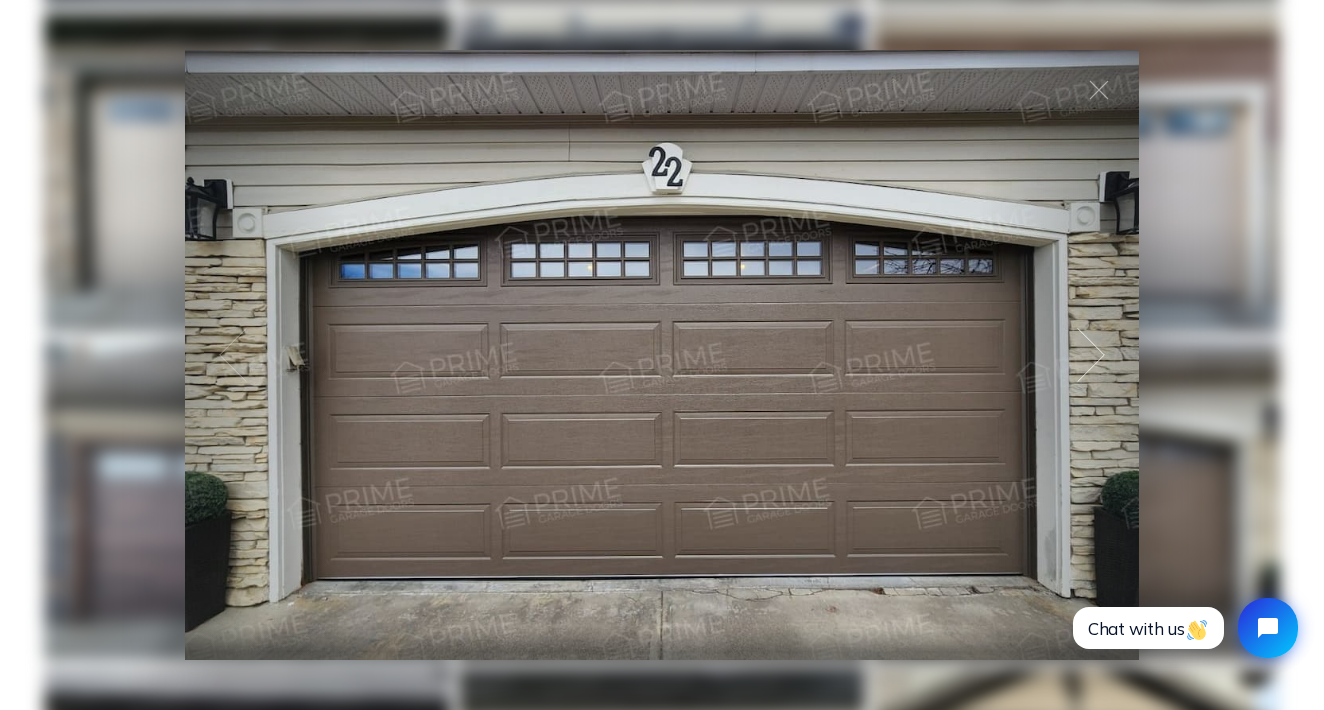 click at bounding box center [1091, 355] 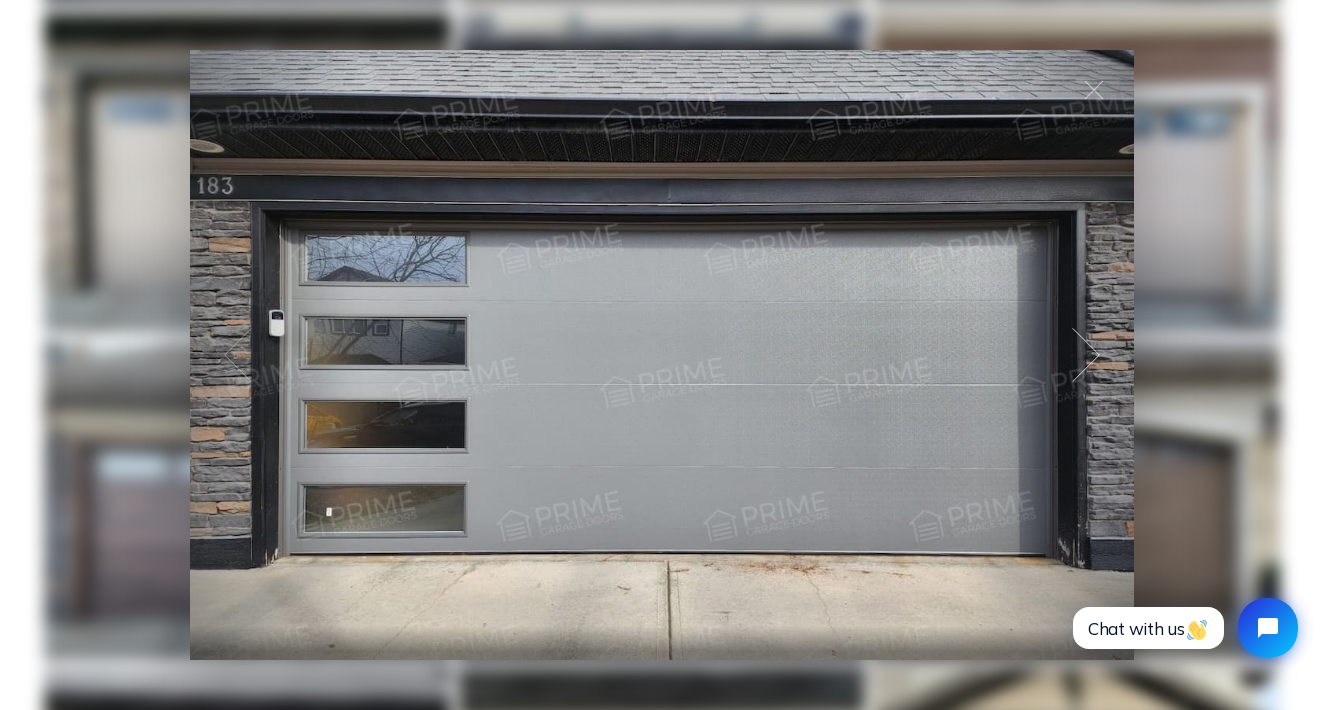 click at bounding box center [1086, 355] 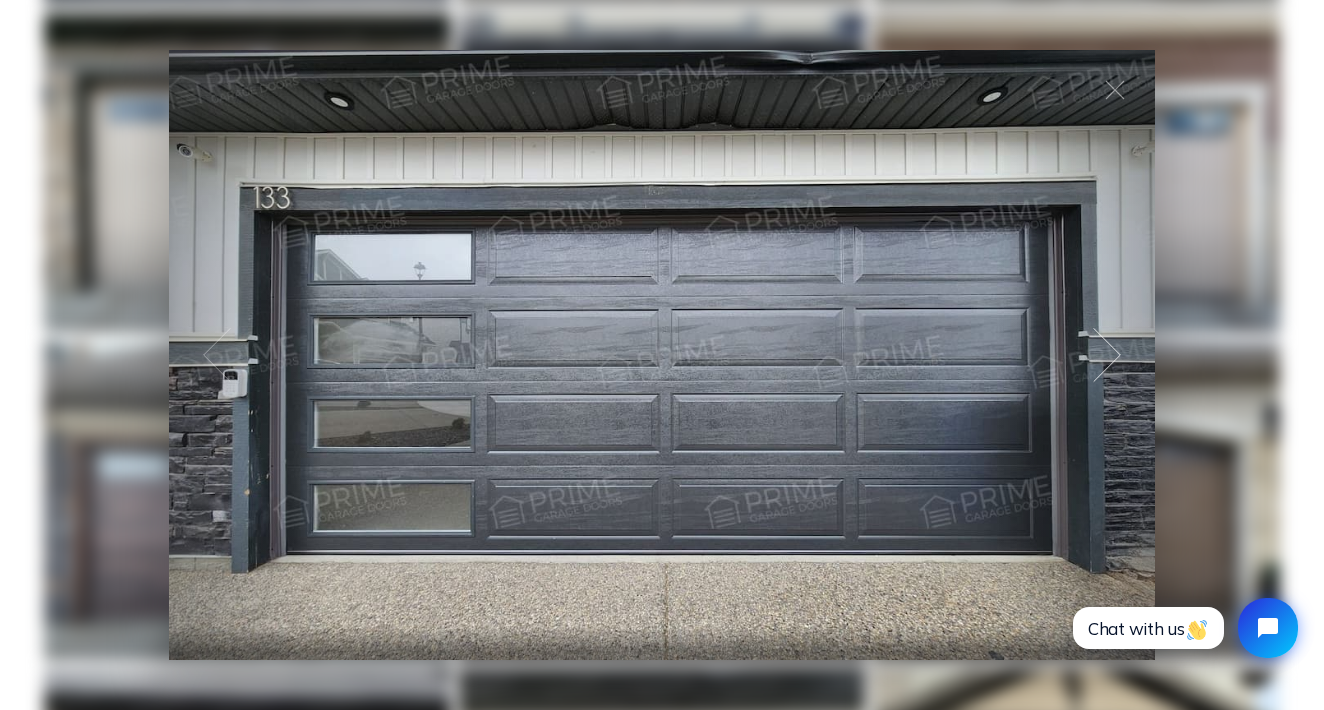 click at bounding box center (1107, 355) 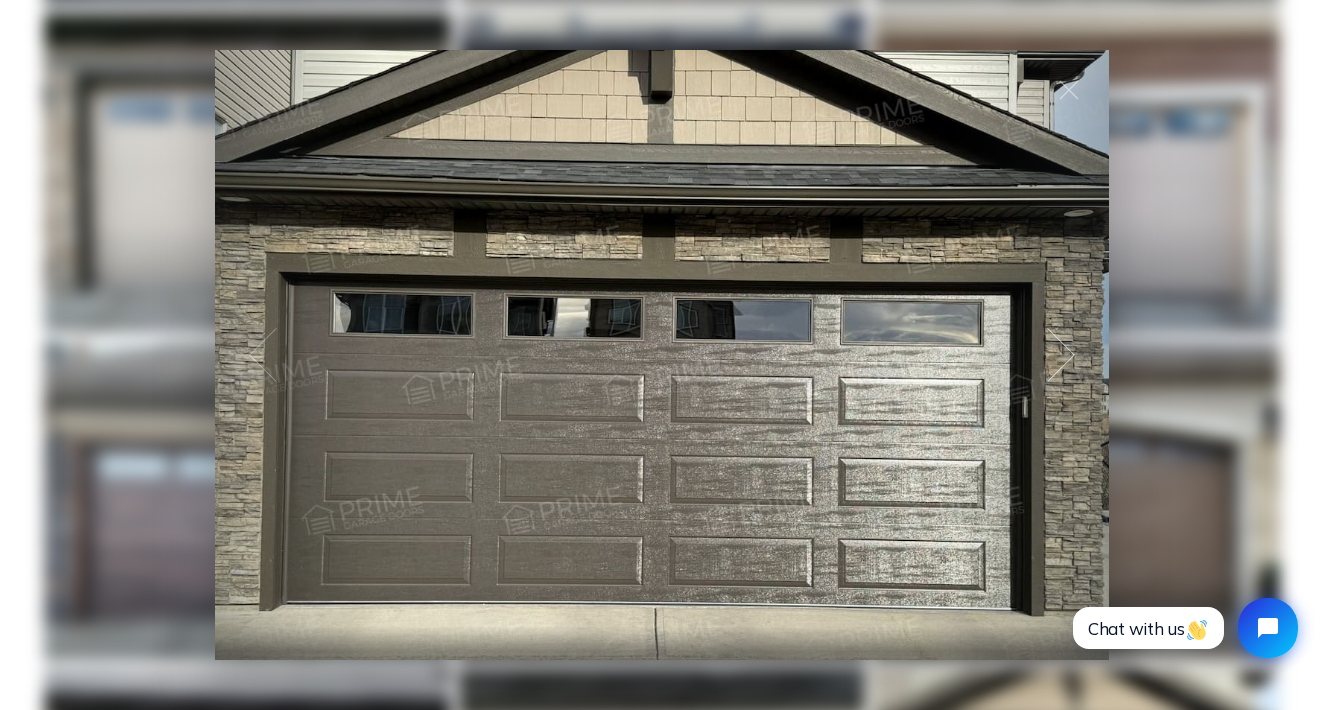 click at bounding box center (1061, 355) 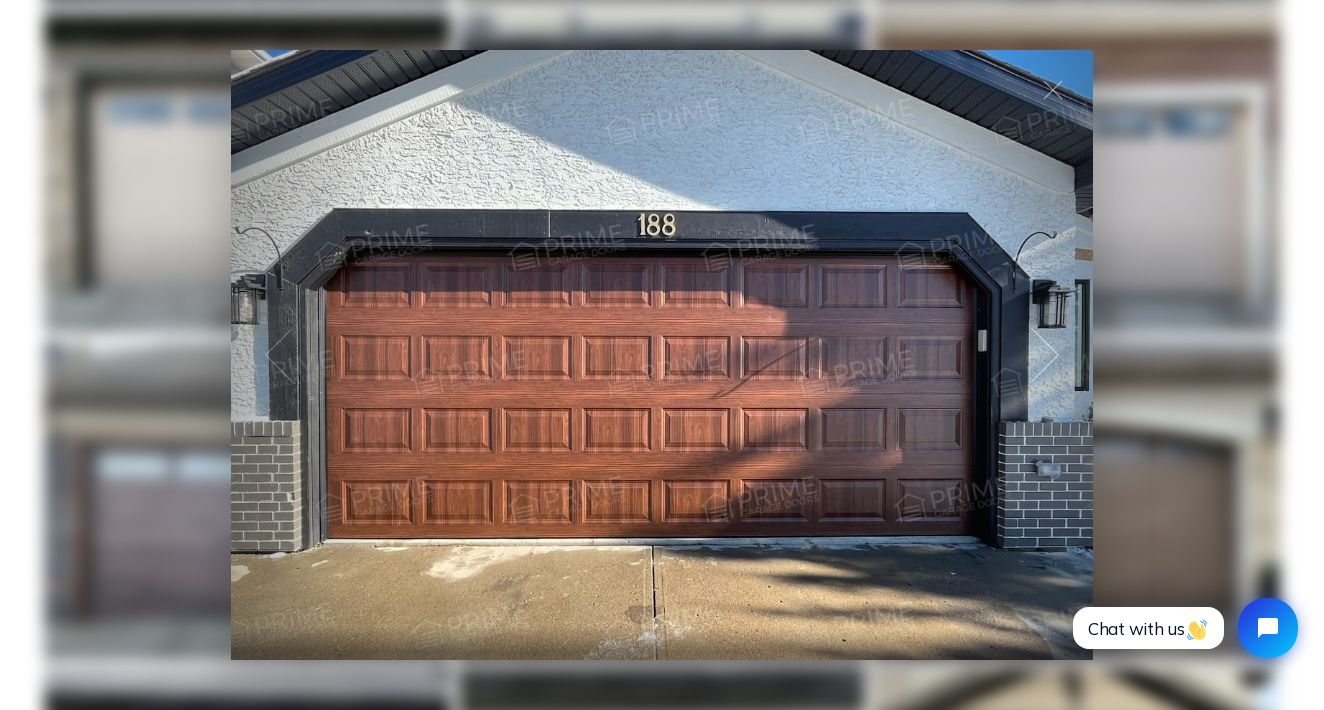click at bounding box center [1045, 355] 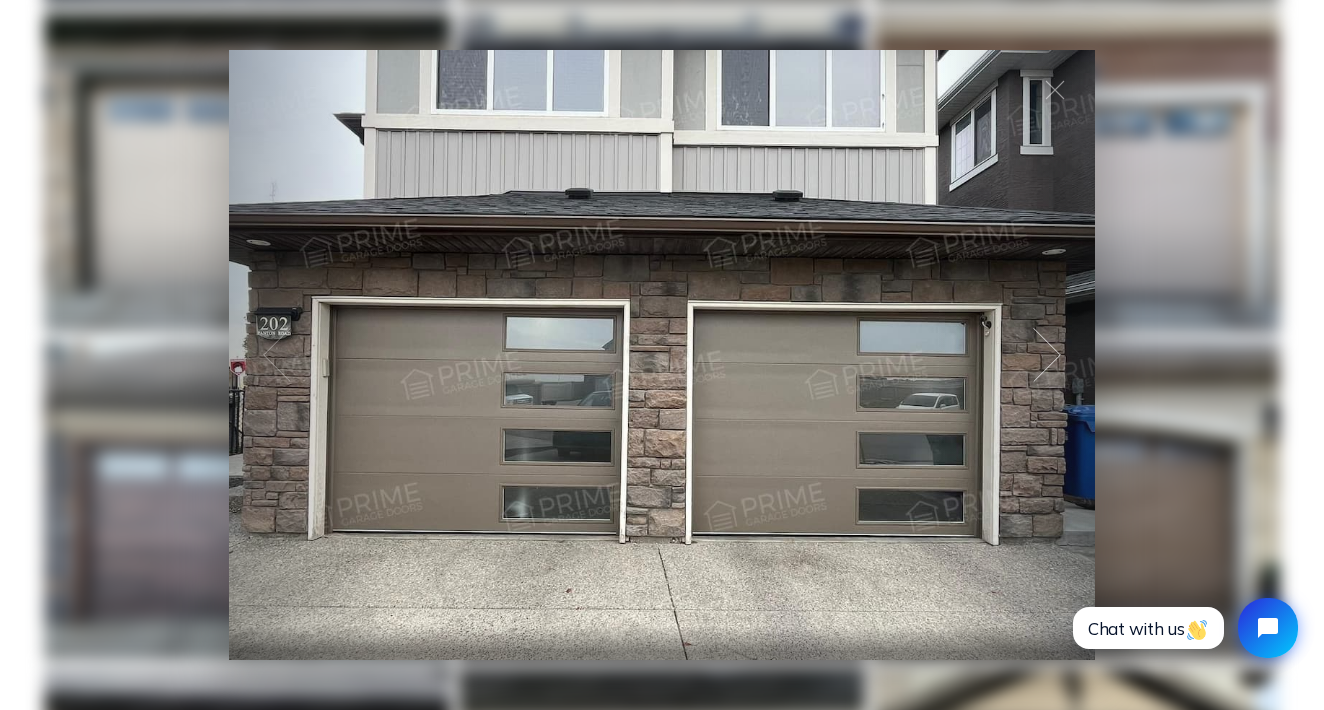 click at bounding box center (1047, 355) 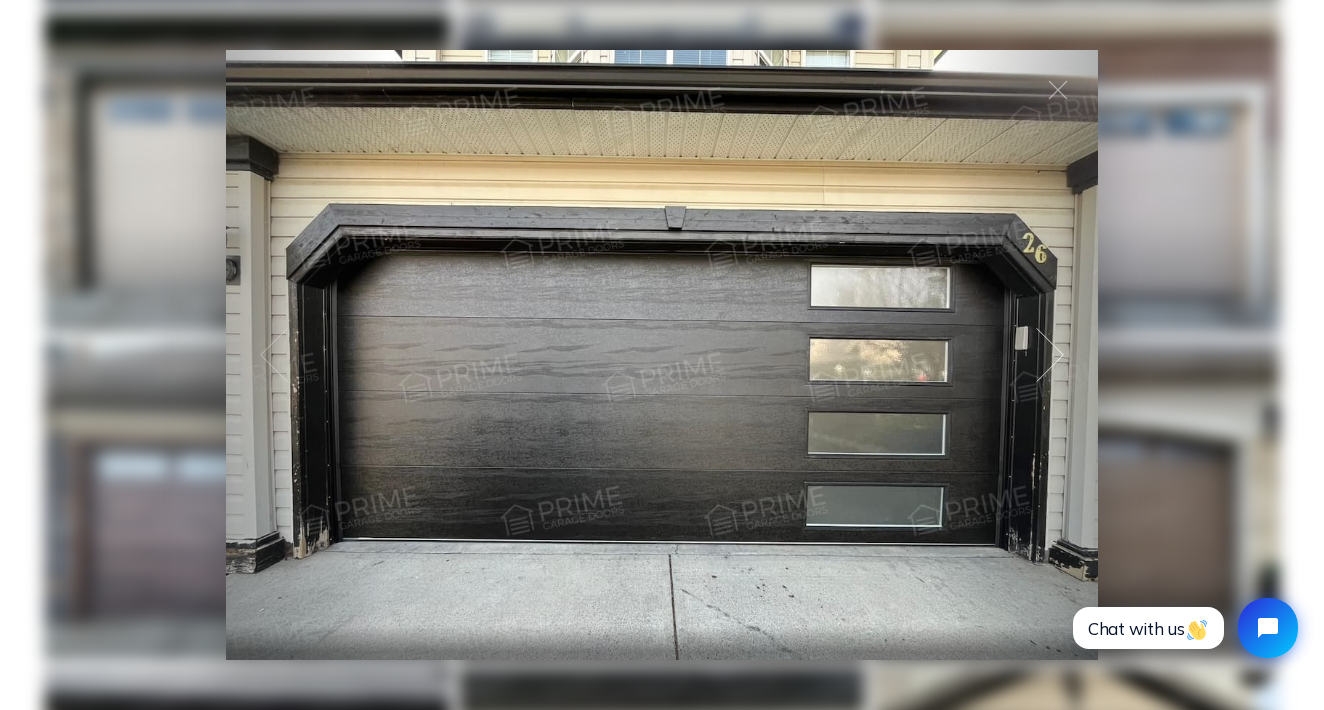 click at bounding box center (1050, 355) 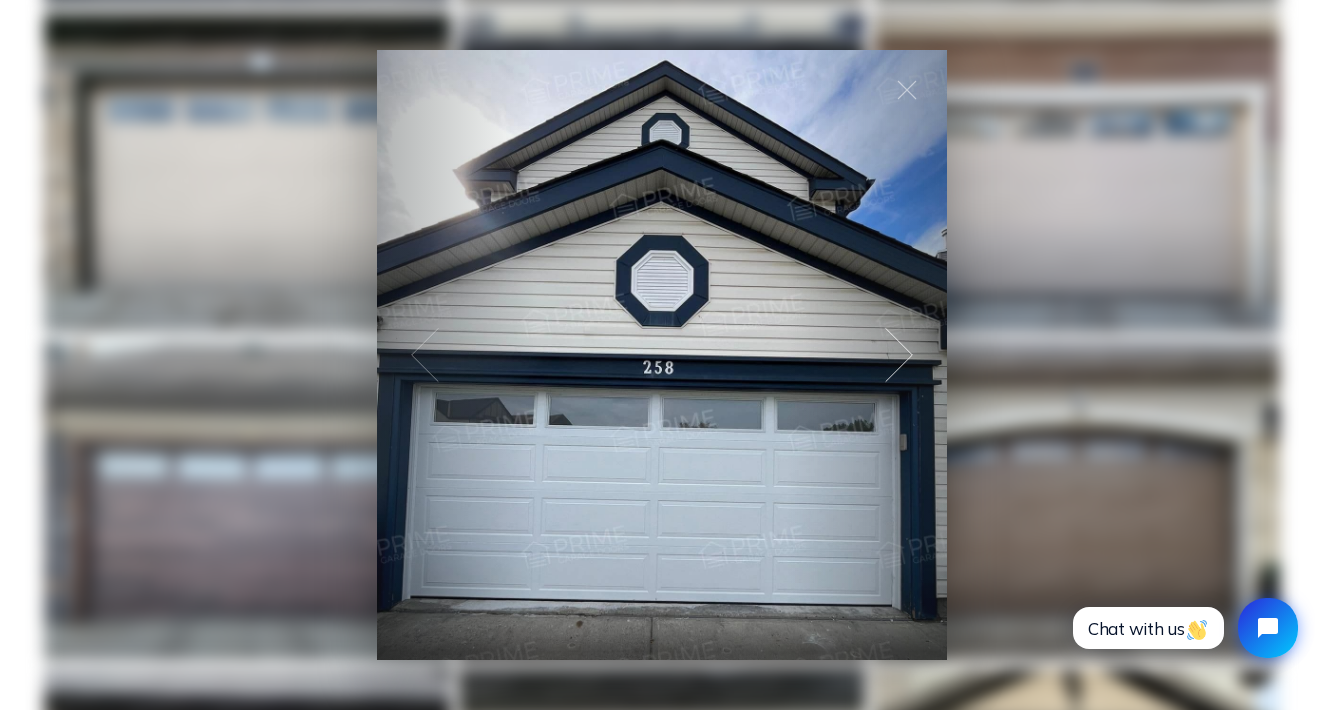 click at bounding box center (662, 355) 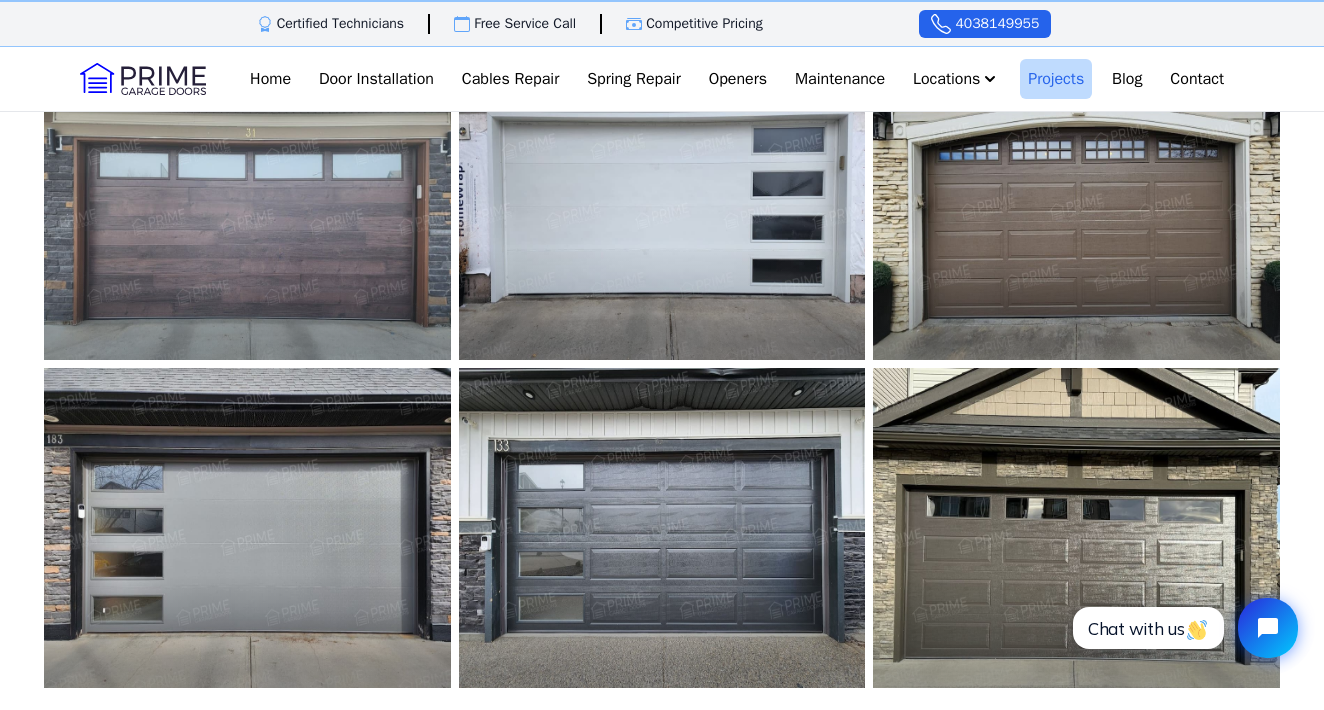 scroll, scrollTop: 1825, scrollLeft: 0, axis: vertical 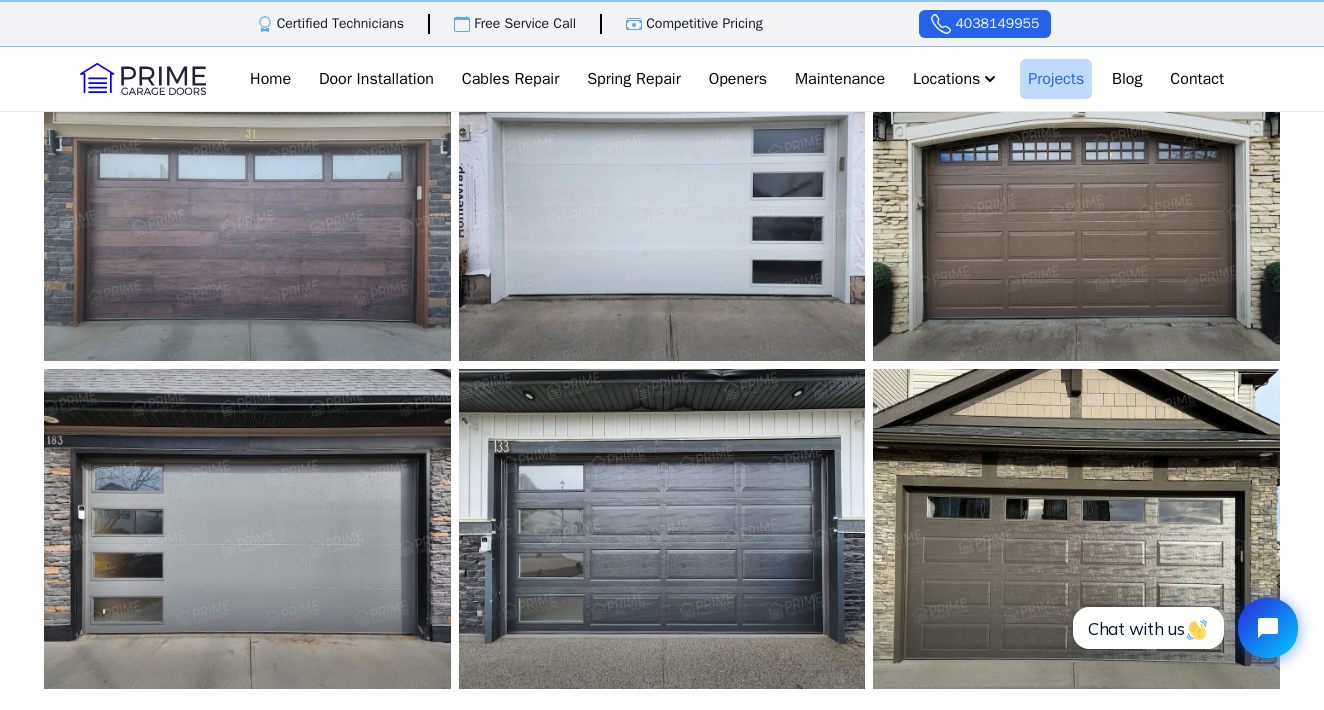 click at bounding box center (247, 201) 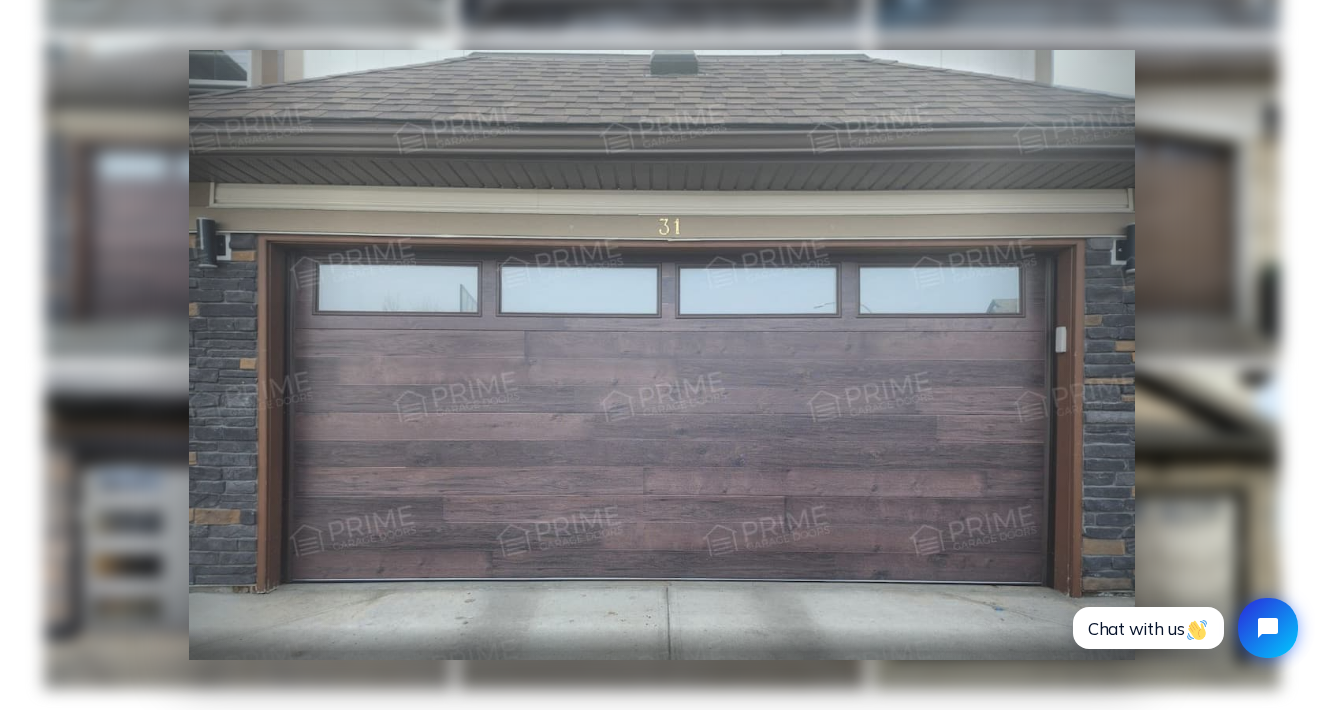 click on "Chat with us" at bounding box center [1148, 628] 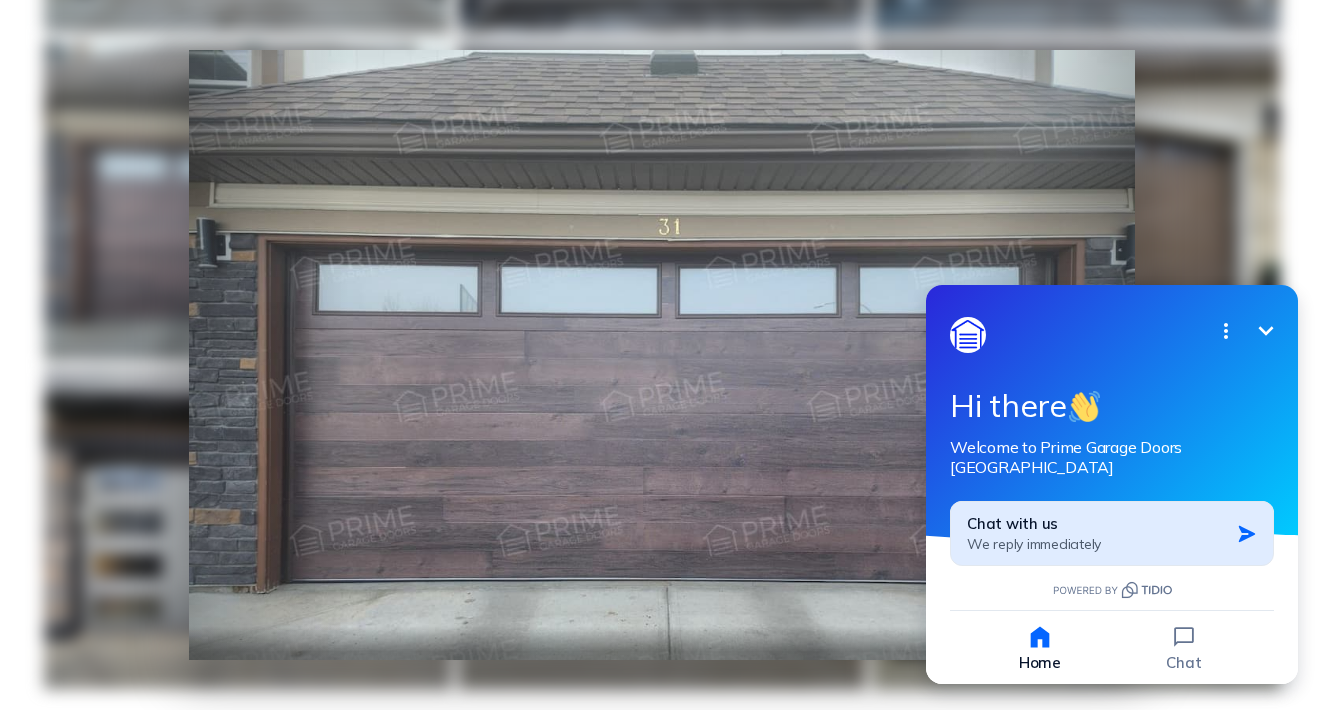 click on "Chat with us We reply immediately" at bounding box center [1098, 533] 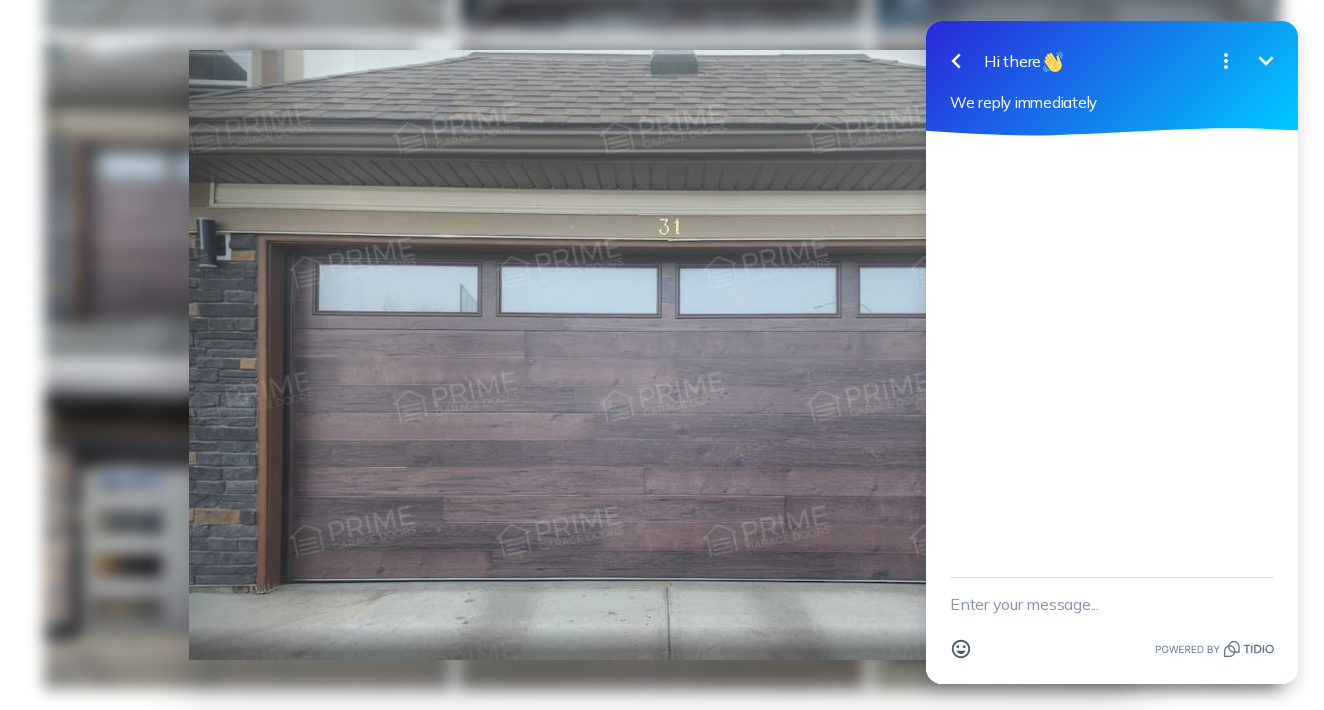 click at bounding box center (1112, 604) 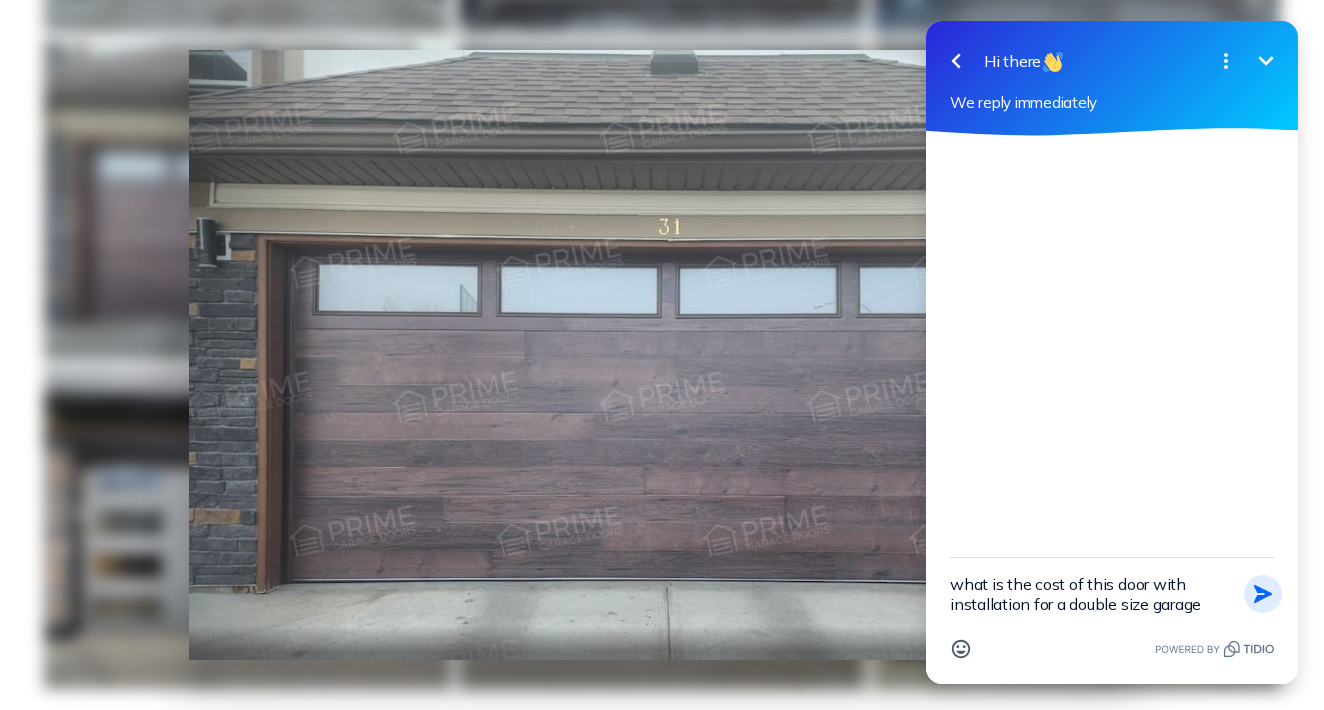 type on "what is the cost of this door with installation for a double size garage" 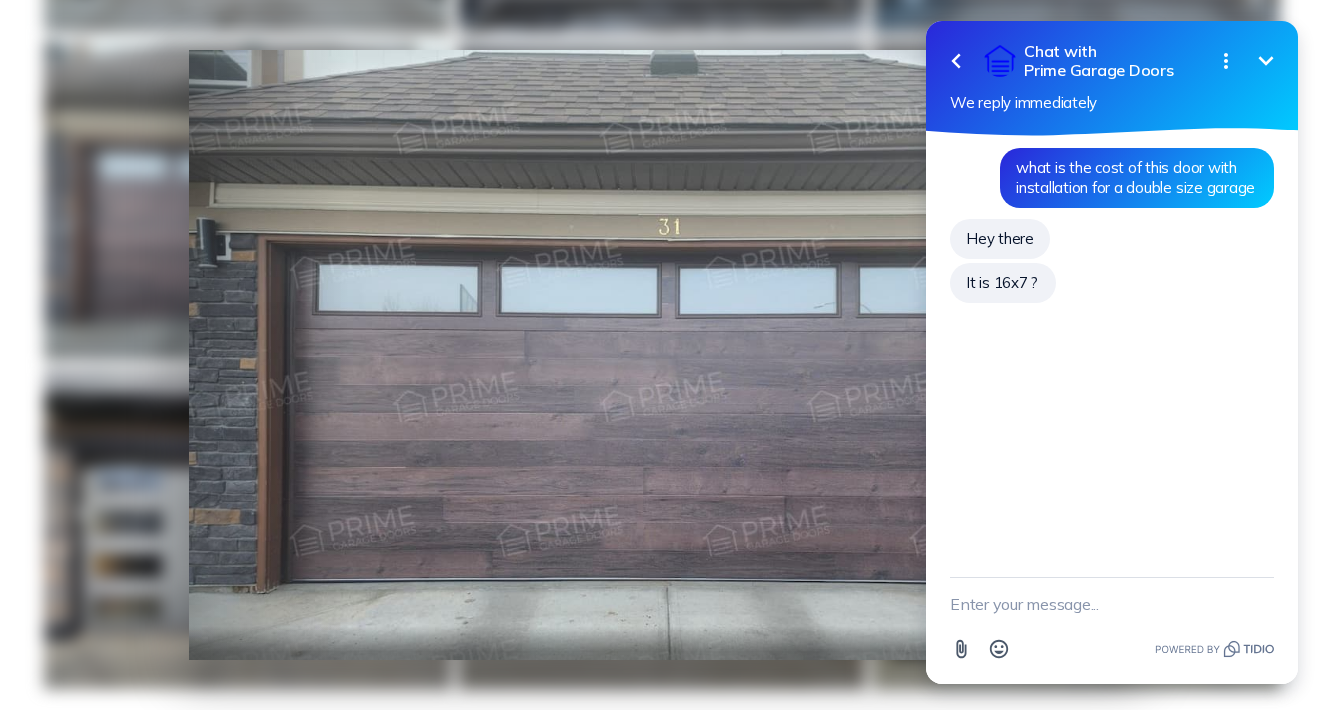 click at bounding box center (1112, 604) 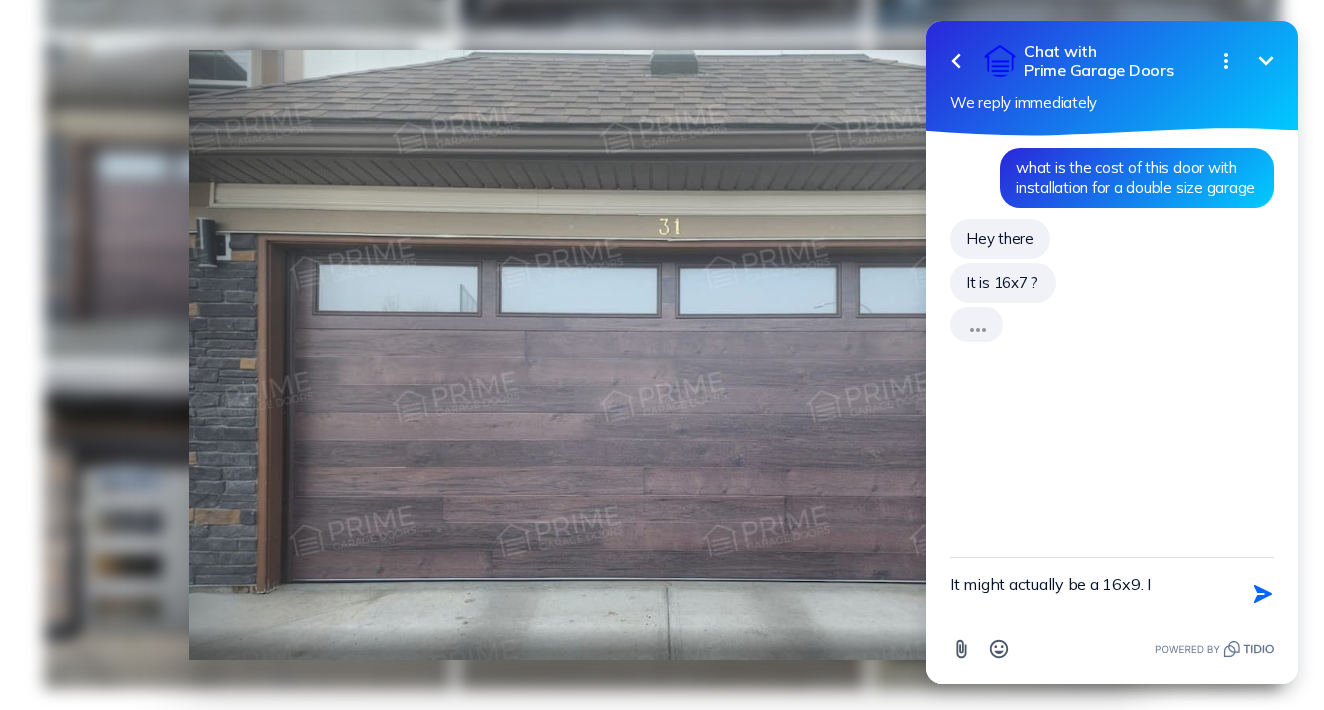type on "It might actually be a 16x9." 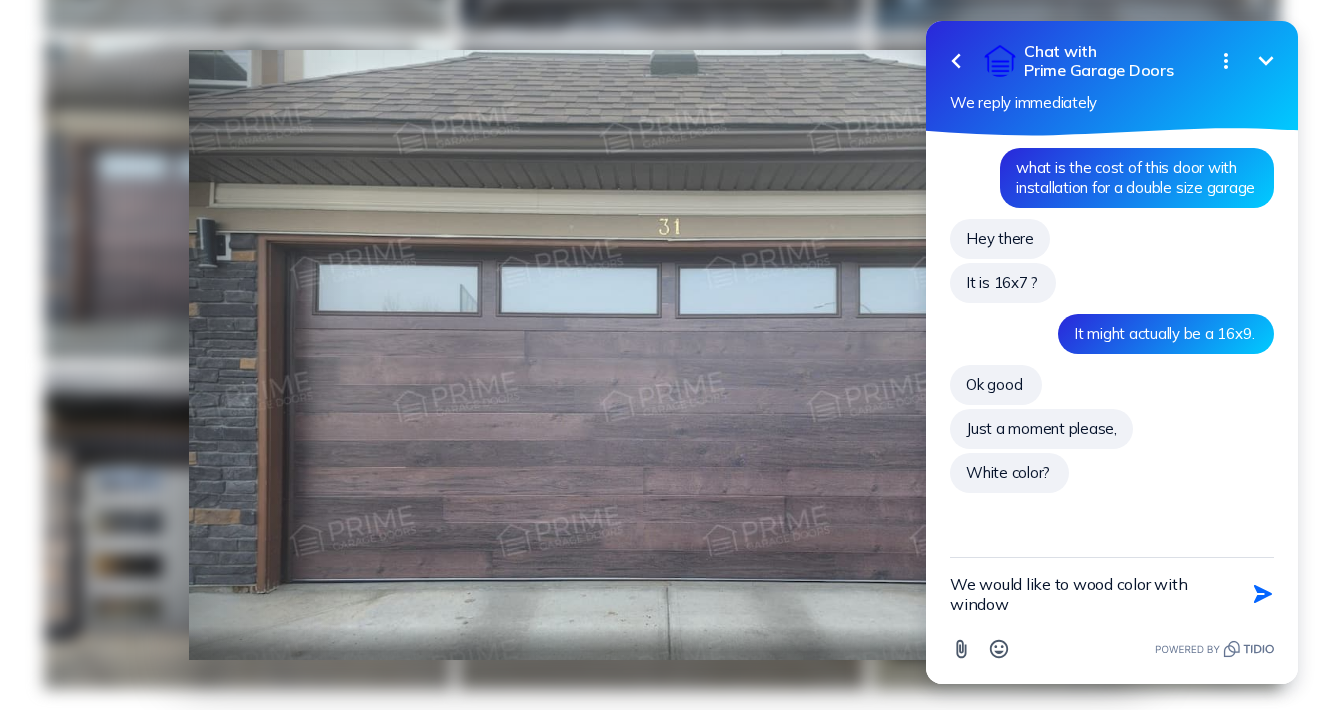 type on "We would like to wood color with windows" 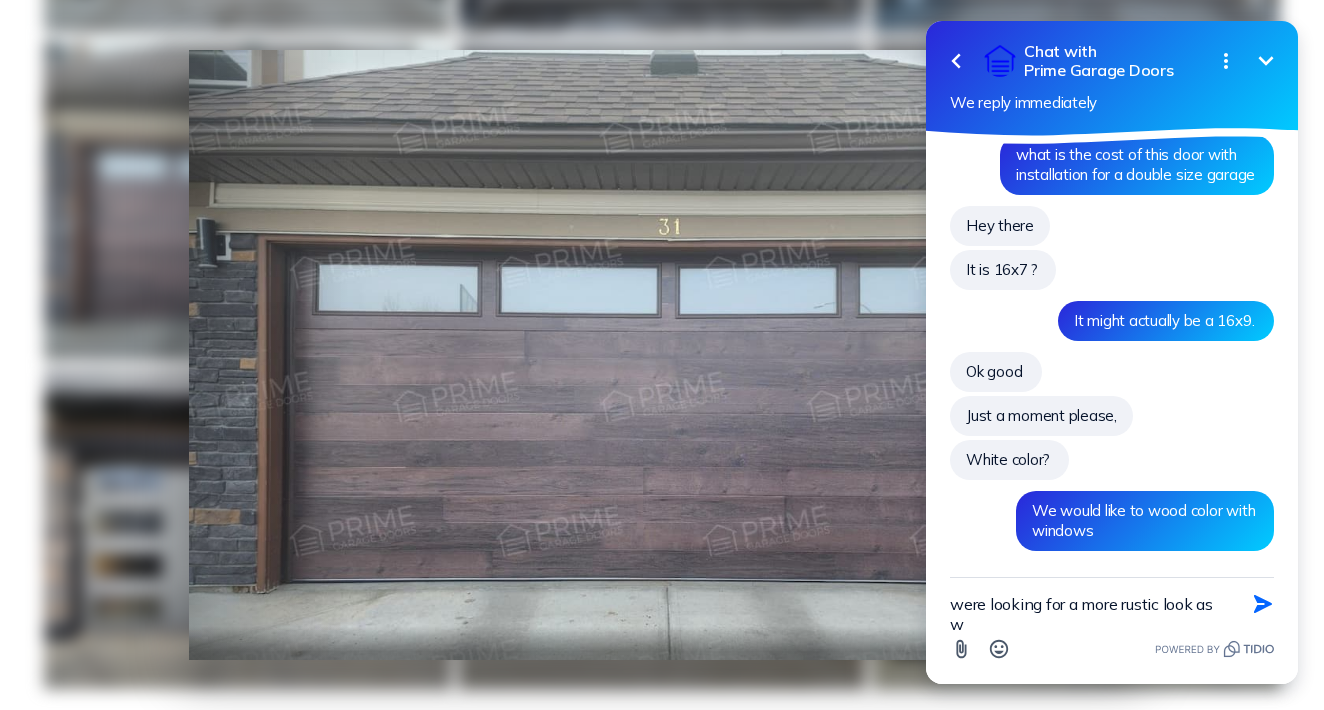 scroll, scrollTop: 84, scrollLeft: 0, axis: vertical 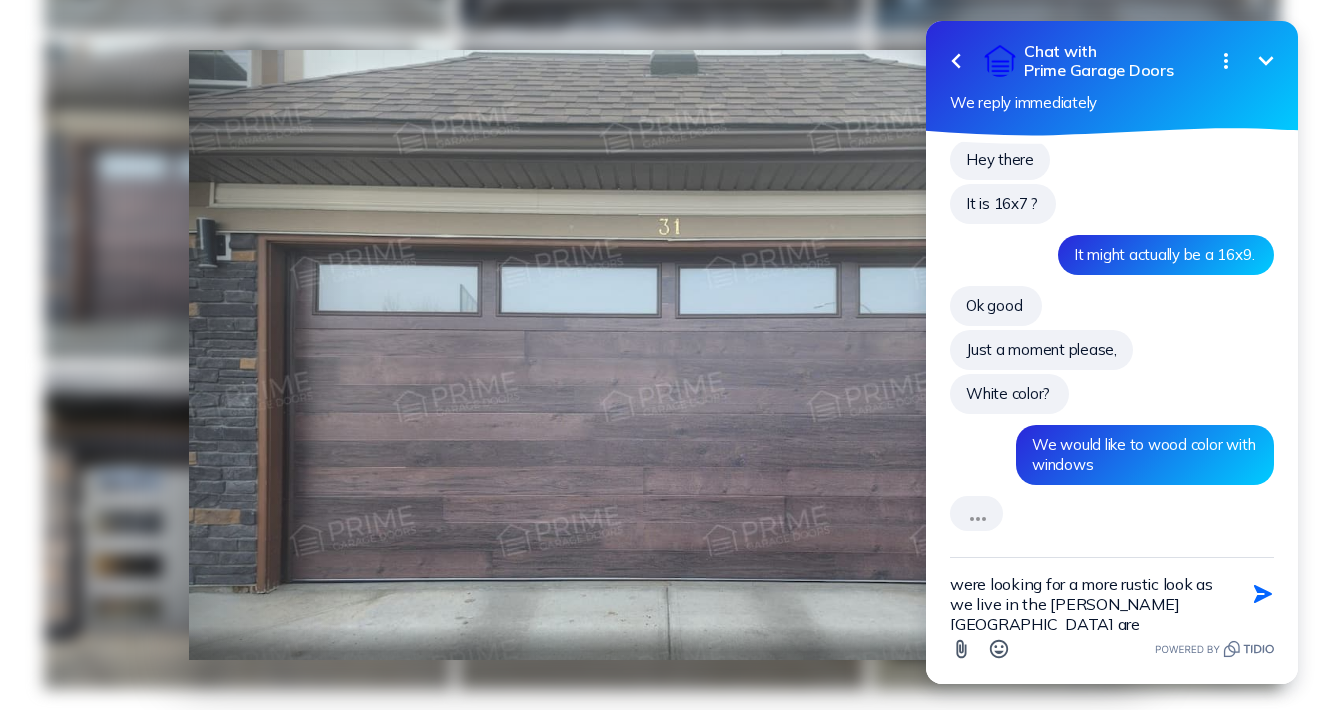 type on "were looking for a more rustic look as we live in the [PERSON_NAME][GEOGRAPHIC_DATA] area" 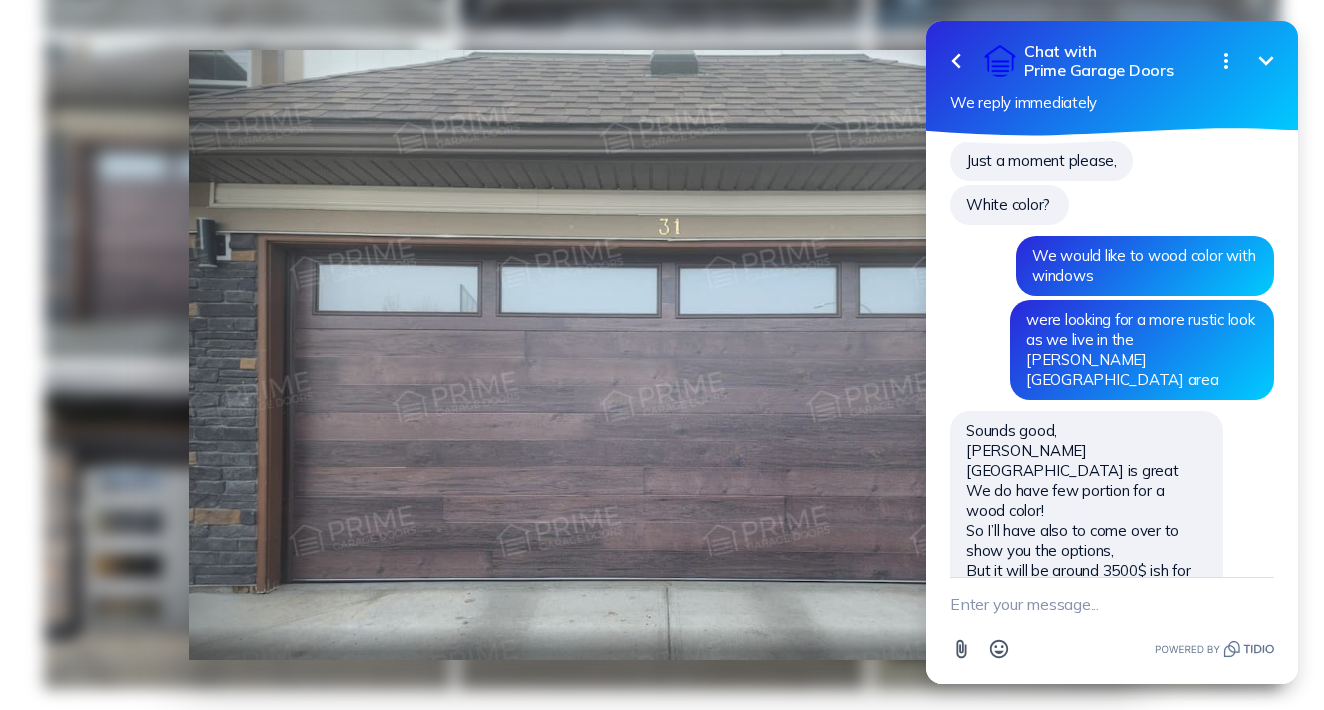 scroll, scrollTop: 312, scrollLeft: 0, axis: vertical 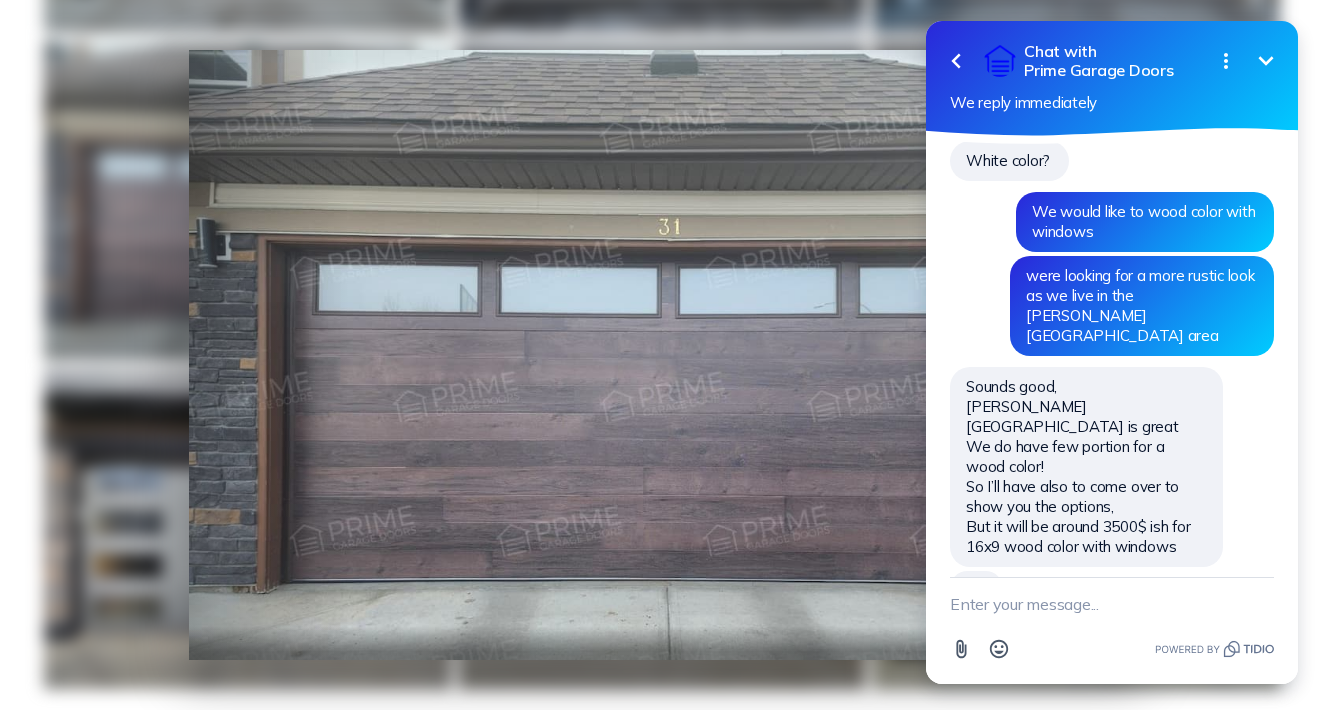 type on "O" 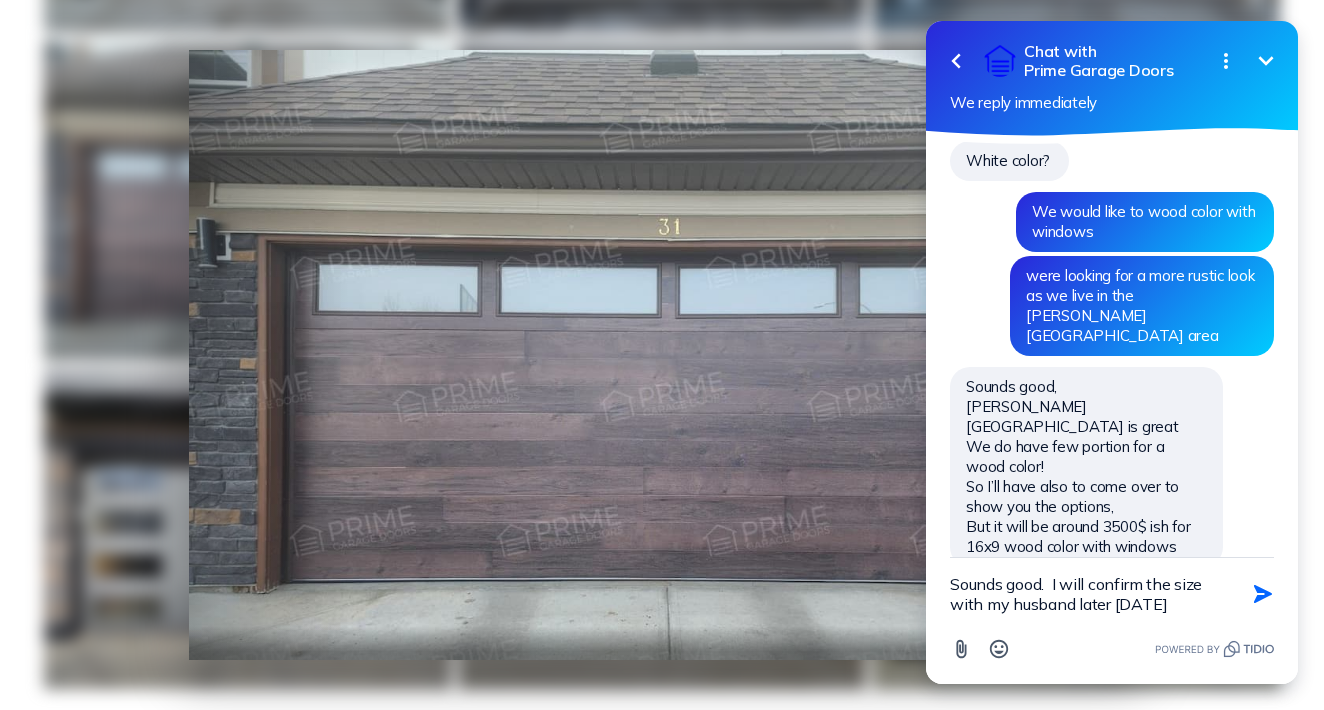 type on "Sounds good.  I will confirm the size with my husband later [DATE]." 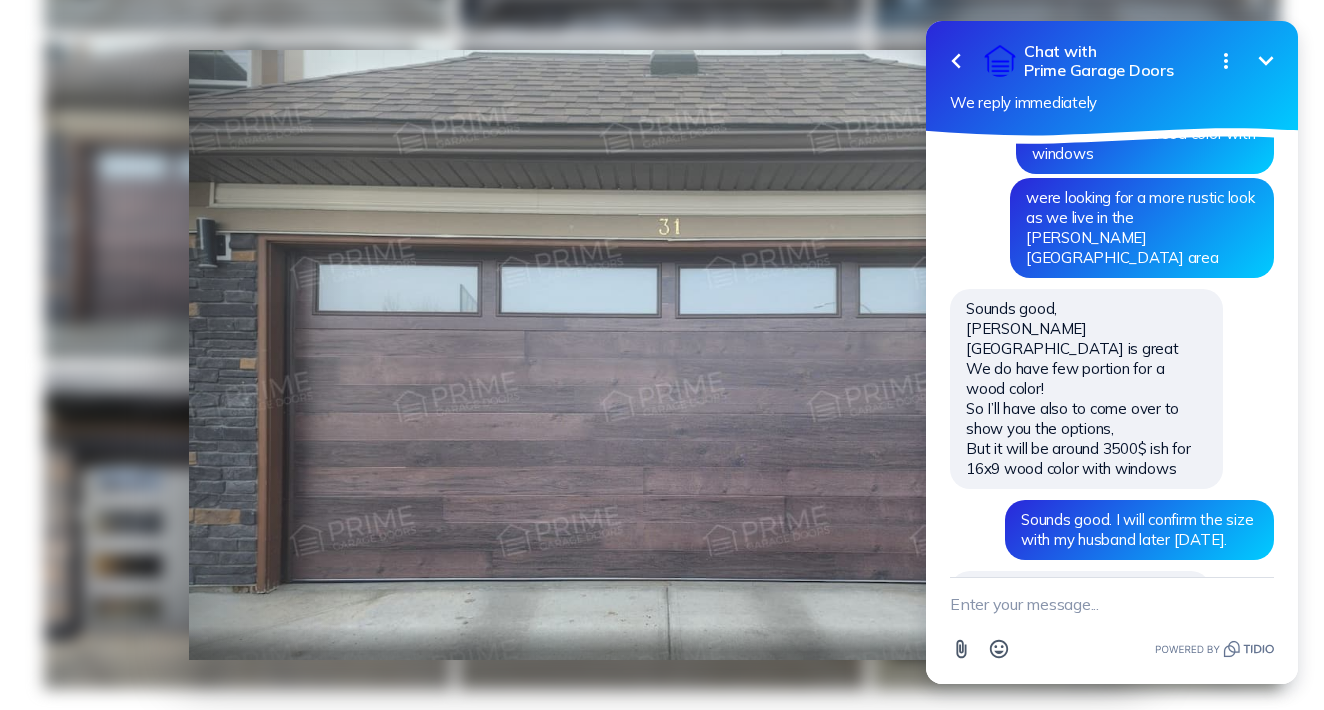 scroll, scrollTop: 450, scrollLeft: 0, axis: vertical 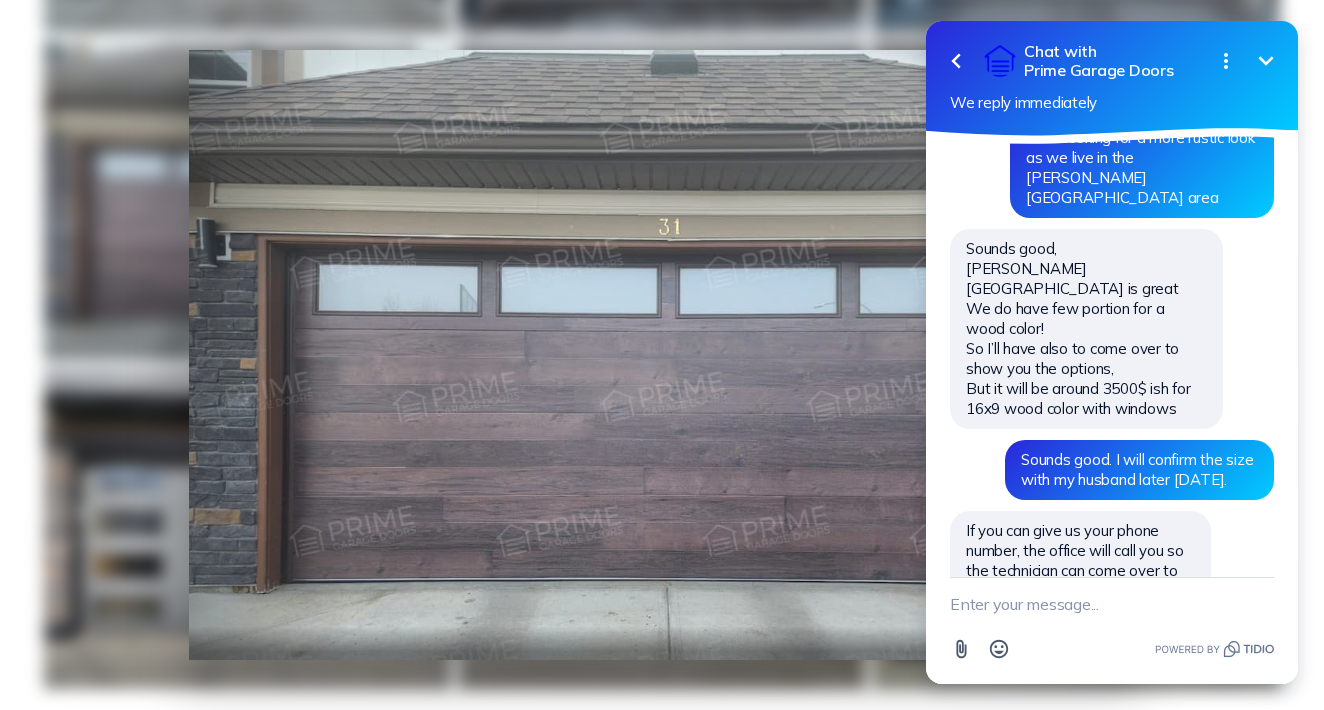 click at bounding box center [1112, 604] 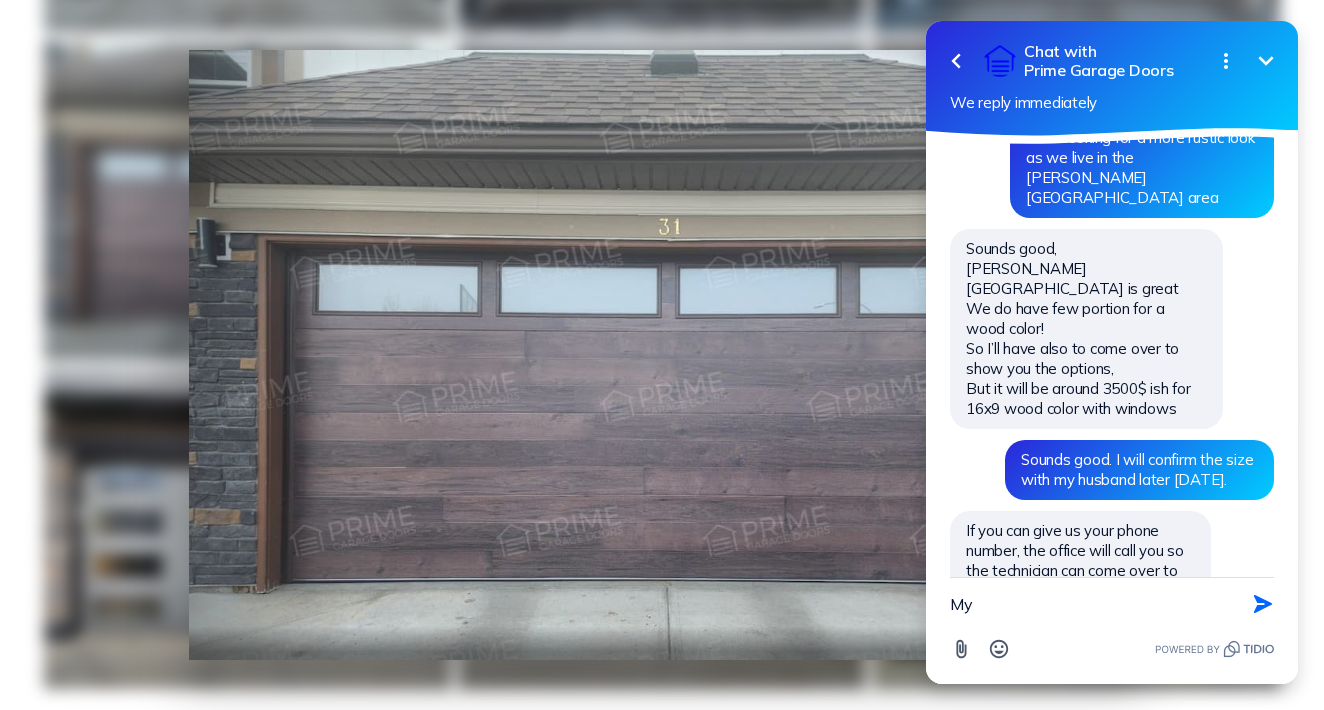 type on "M" 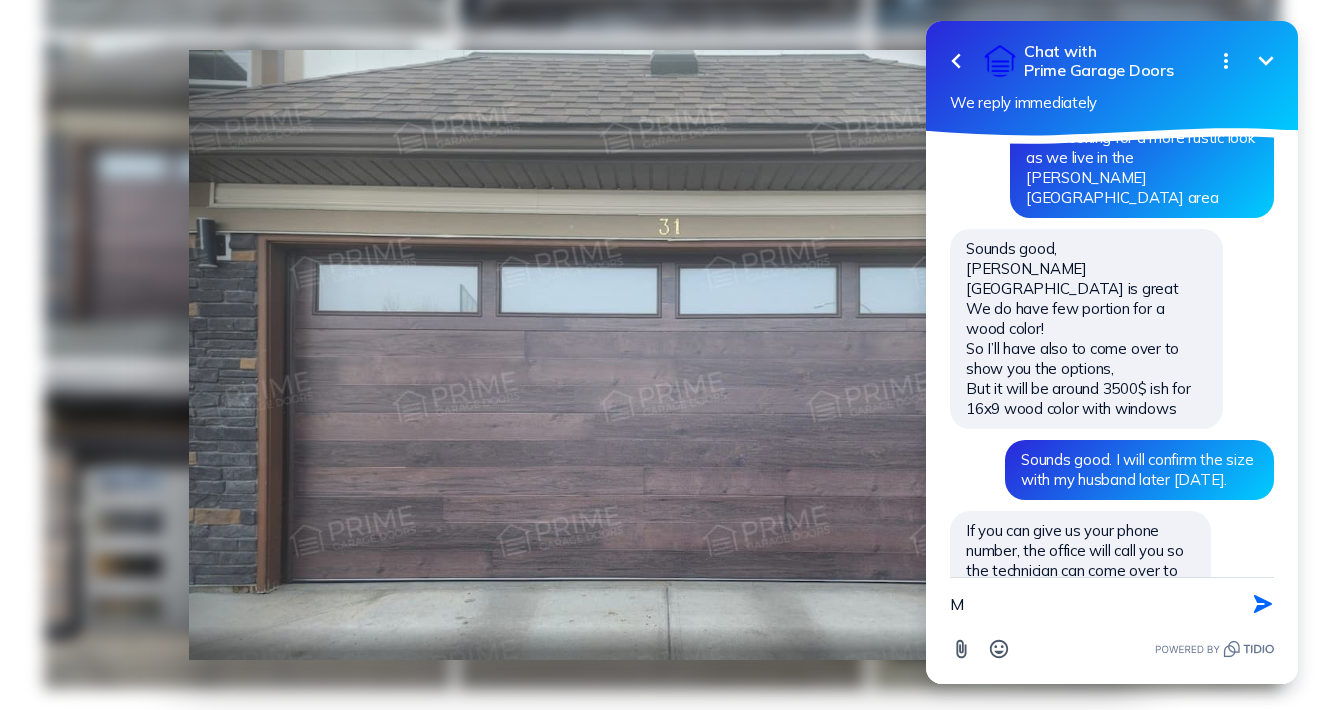 type 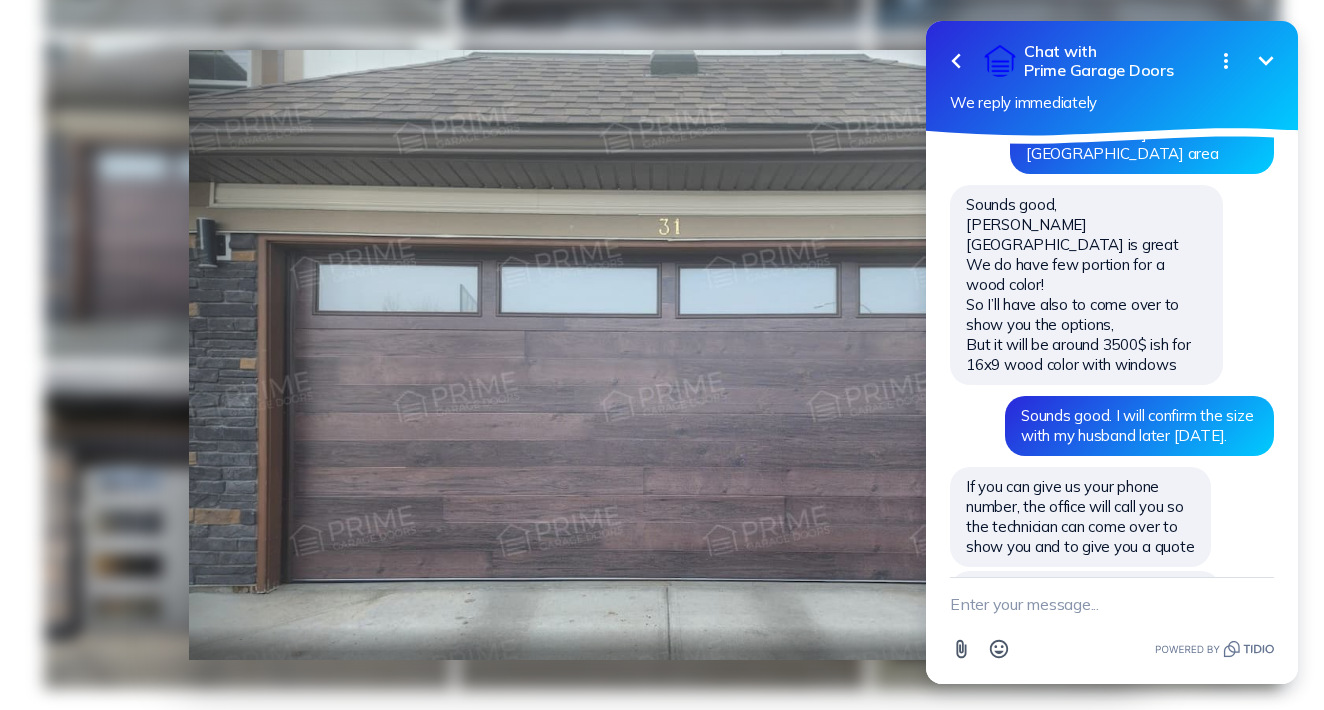 scroll, scrollTop: 534, scrollLeft: 0, axis: vertical 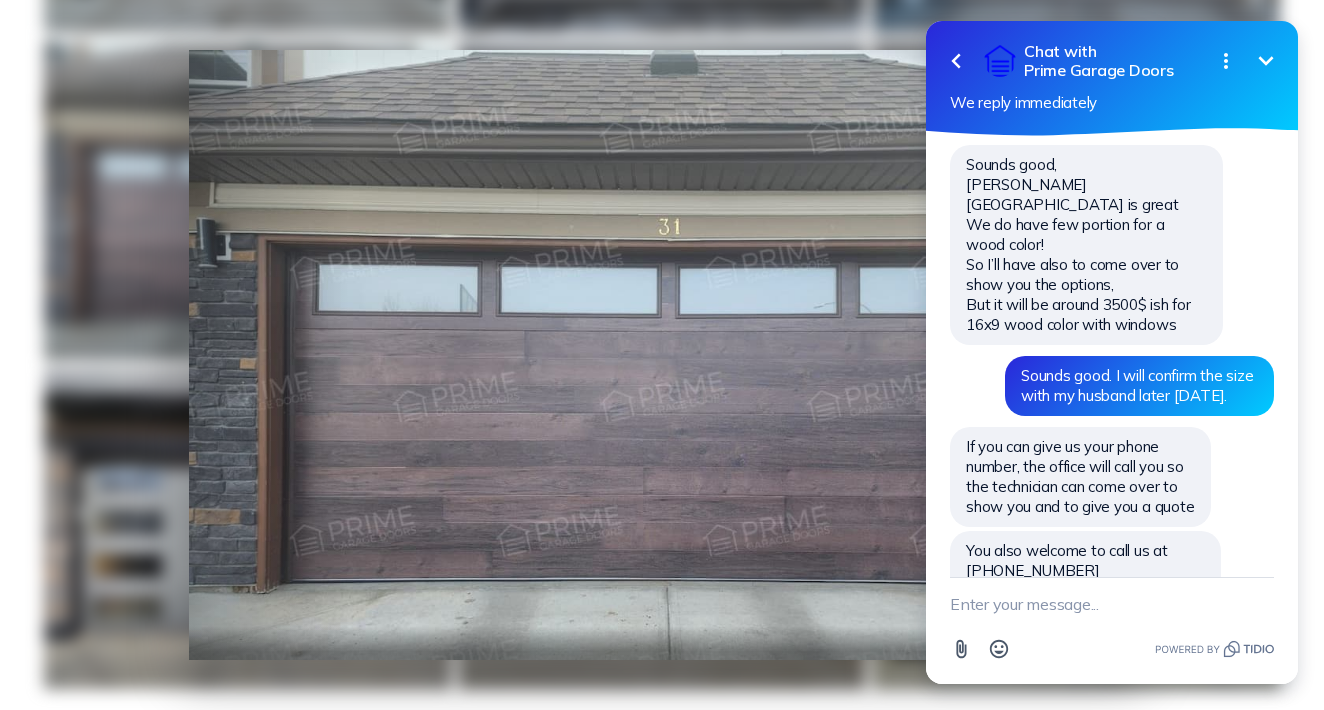 click at bounding box center [662, 355] 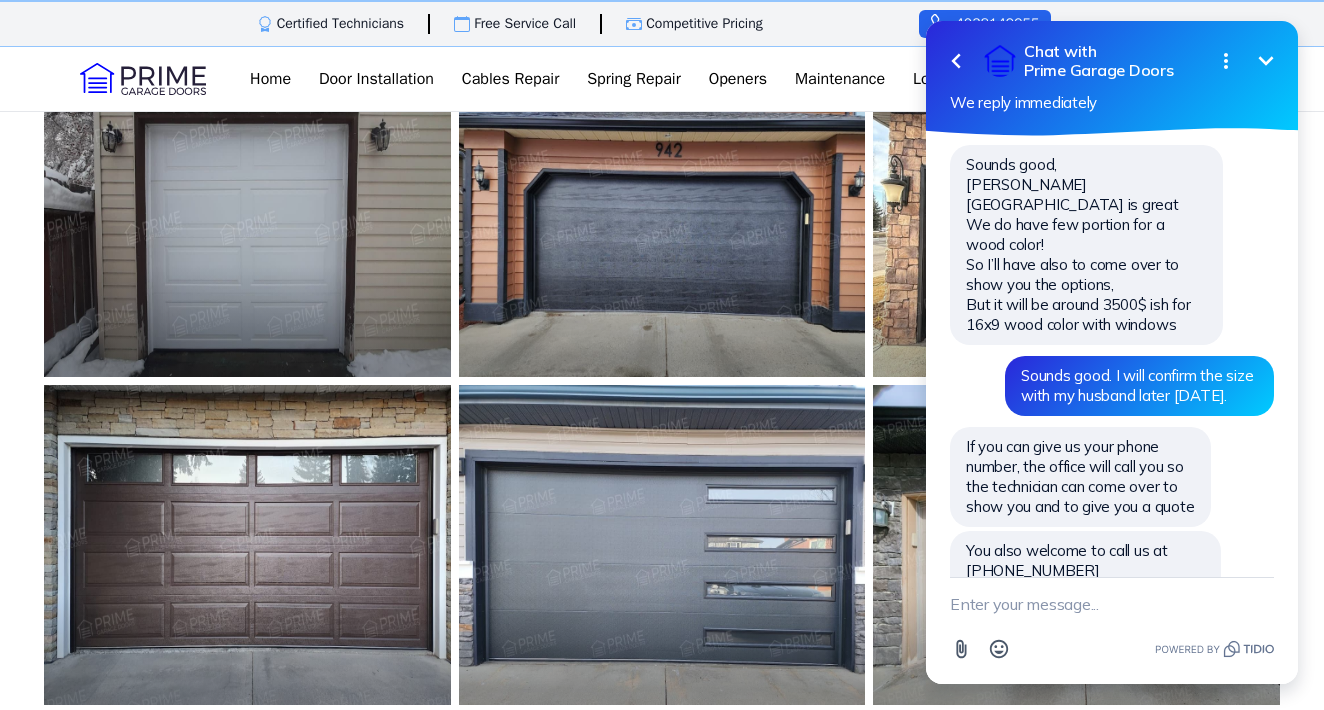 scroll, scrollTop: 674, scrollLeft: 0, axis: vertical 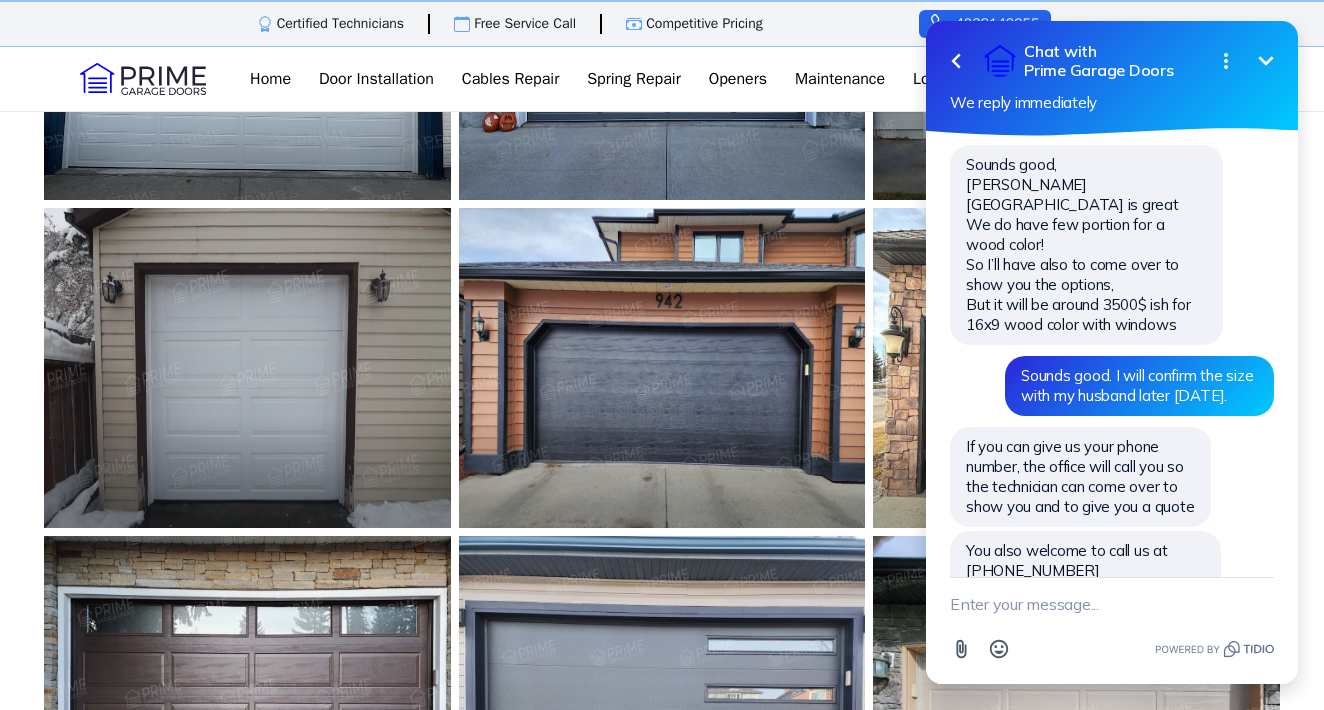 click 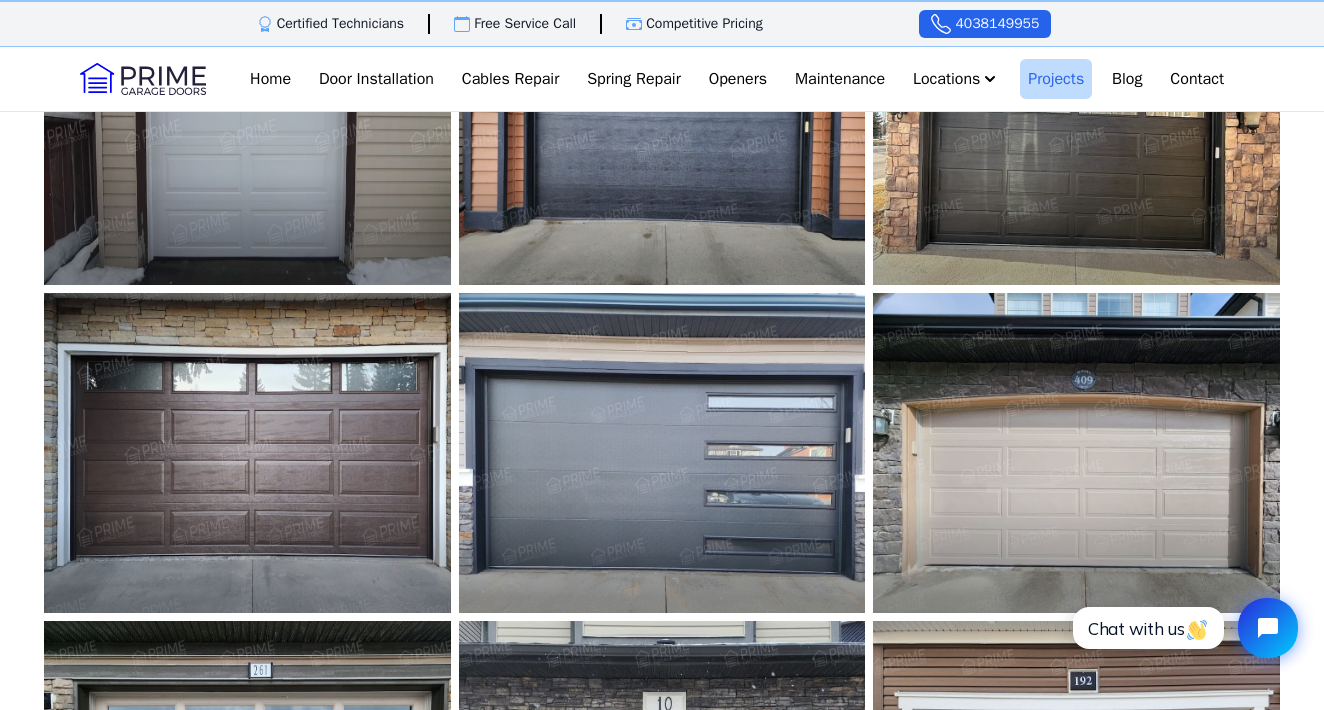 scroll, scrollTop: 965, scrollLeft: 0, axis: vertical 